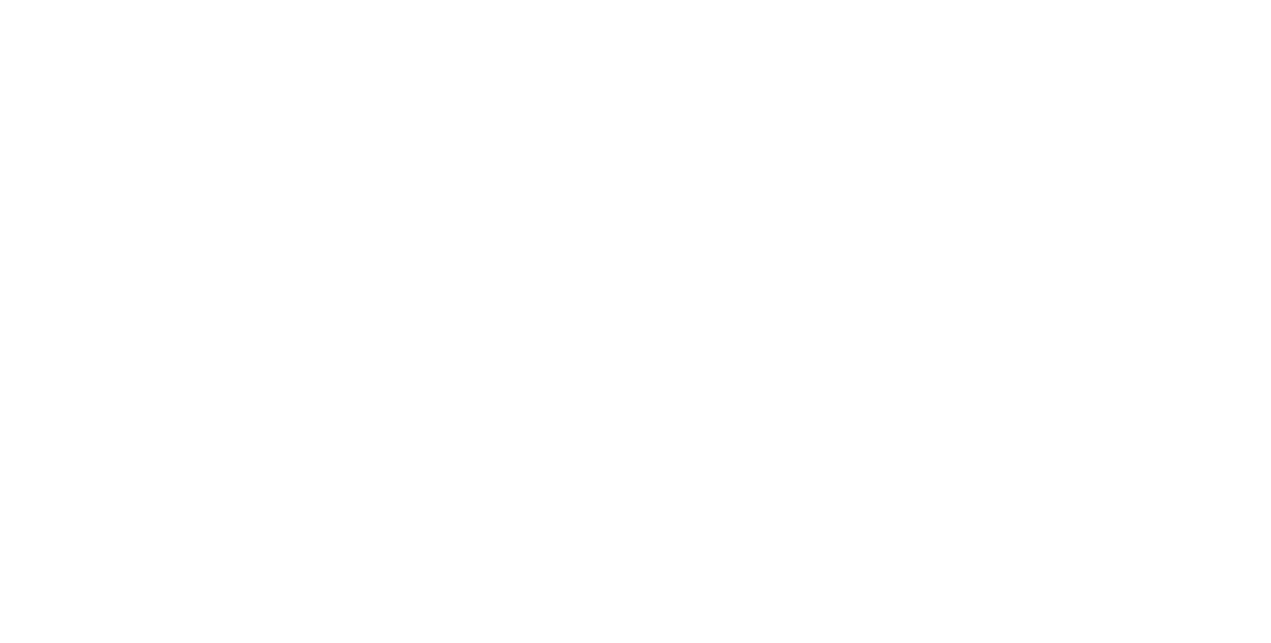 scroll, scrollTop: 0, scrollLeft: 0, axis: both 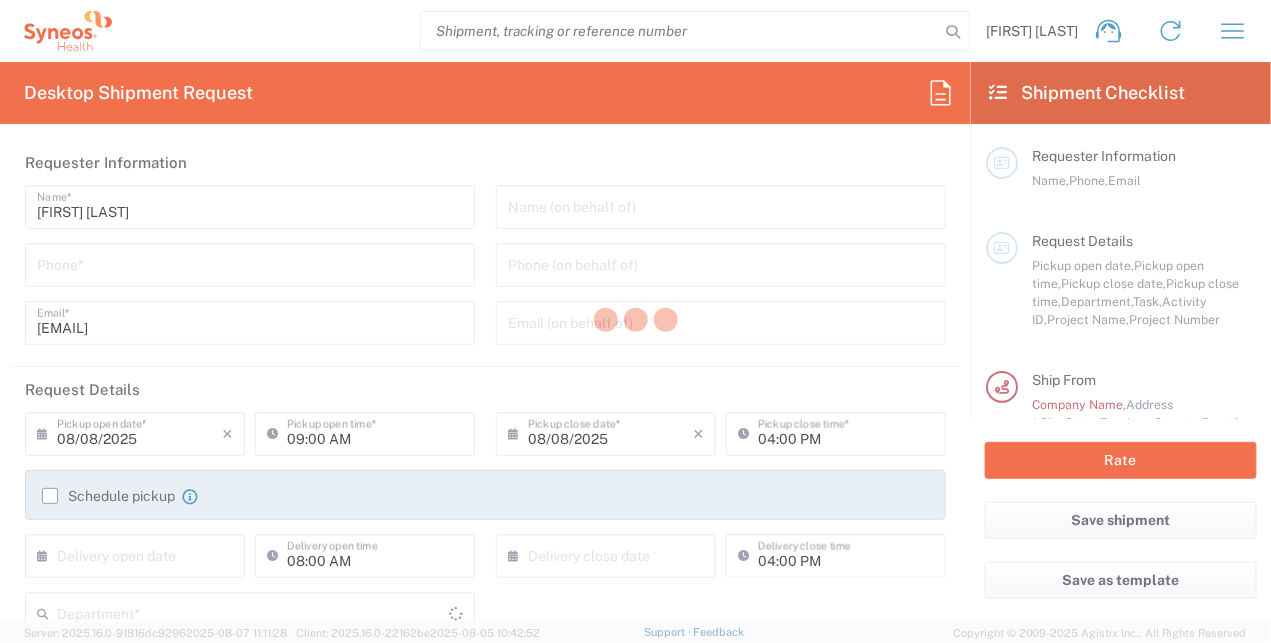 type on "North Carolina" 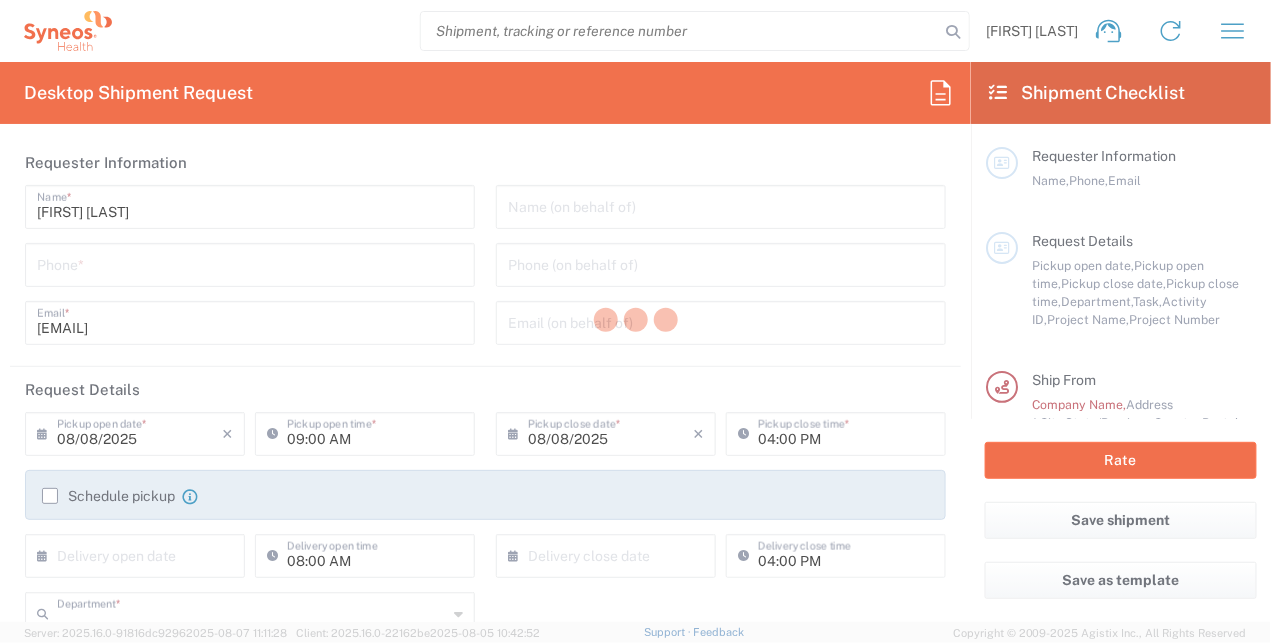 type on "3238" 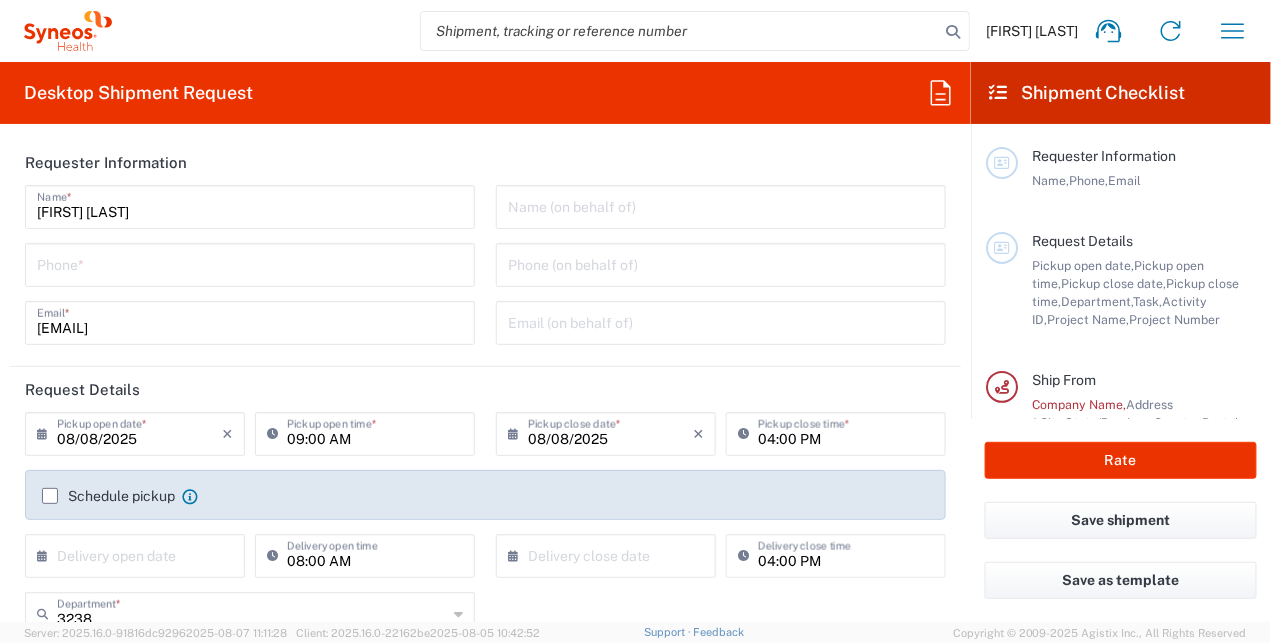 click at bounding box center (250, 263) 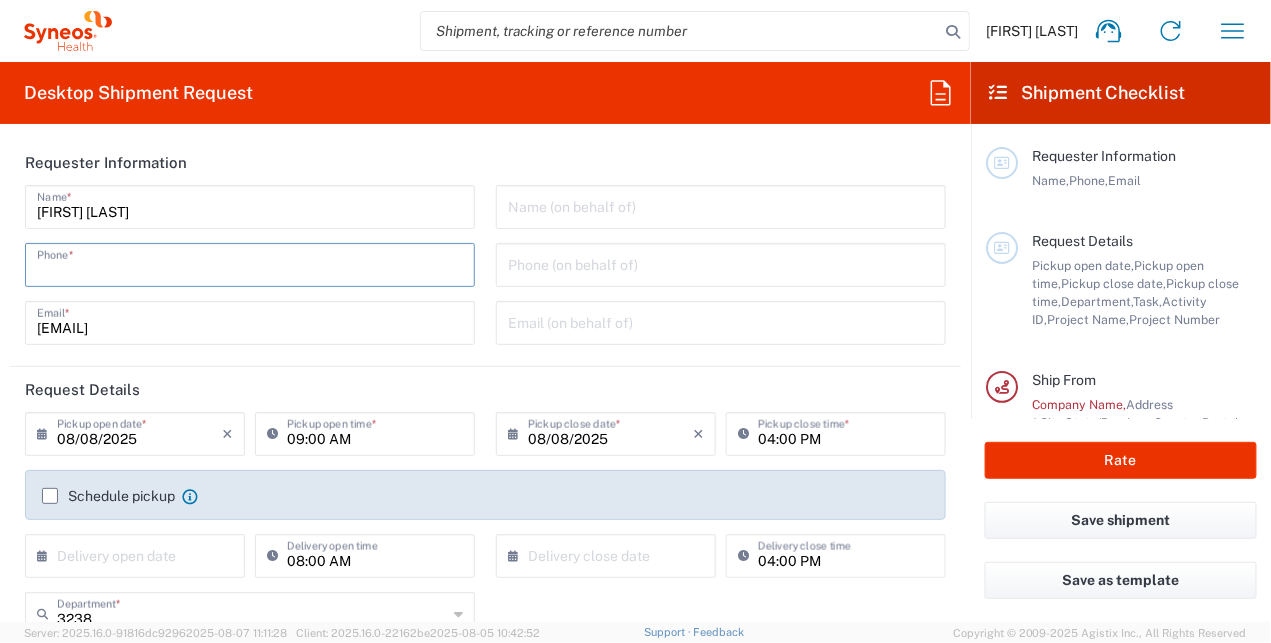 type on "5136009594" 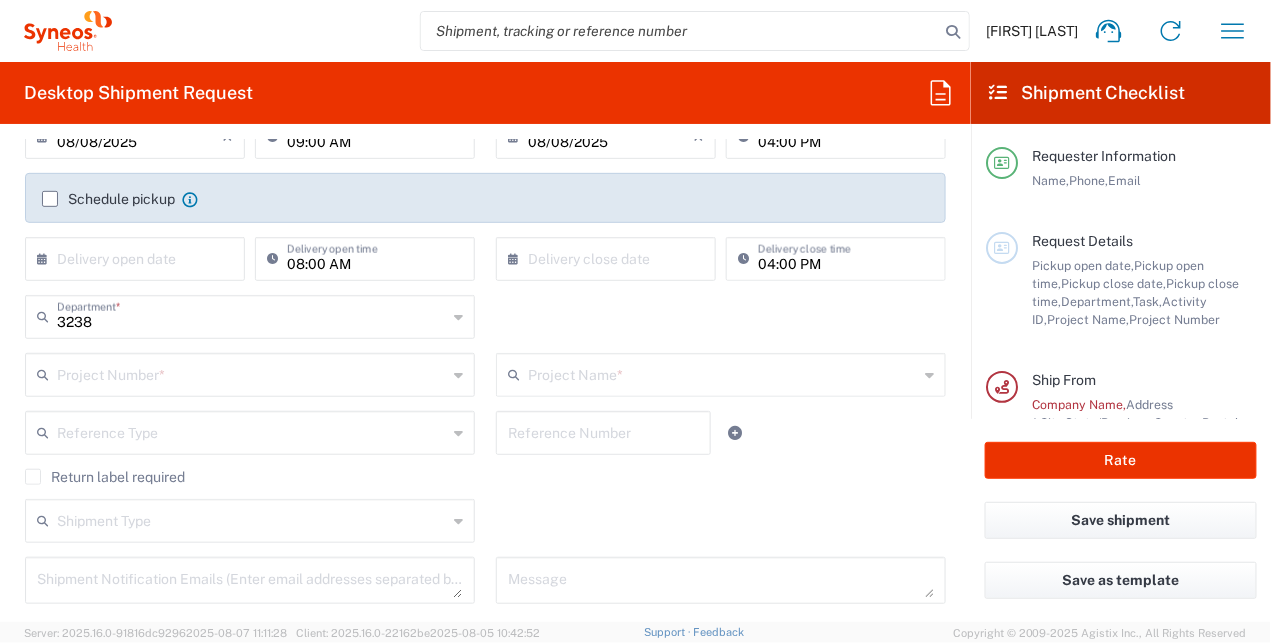 scroll, scrollTop: 400, scrollLeft: 0, axis: vertical 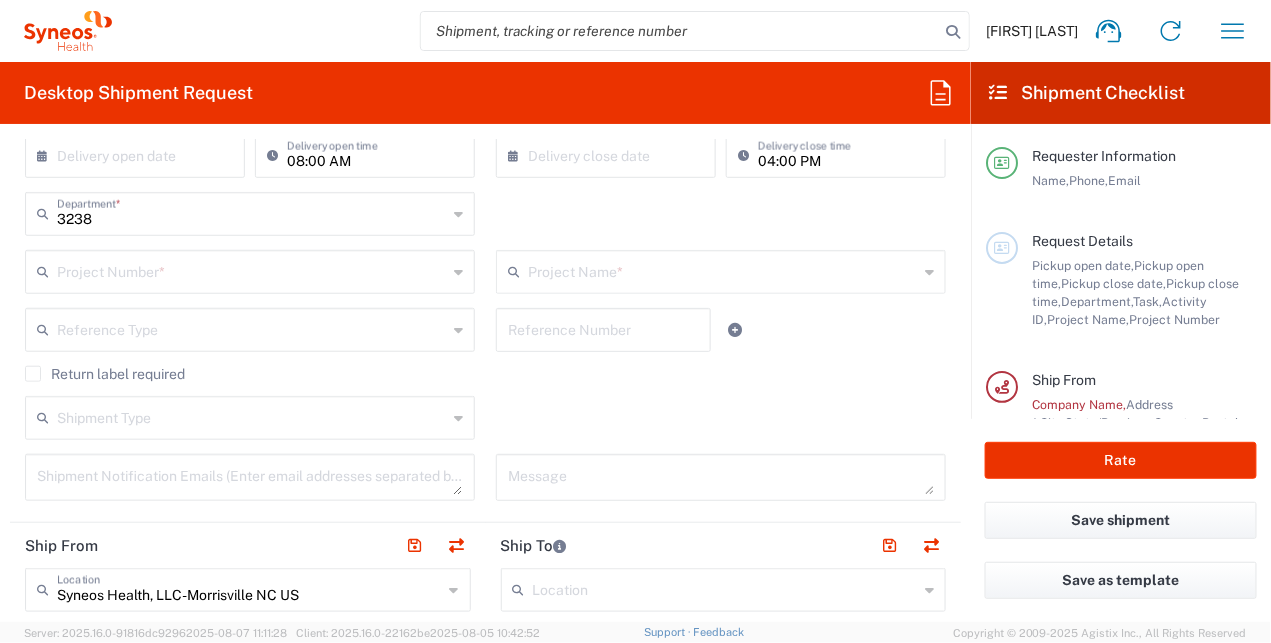 click 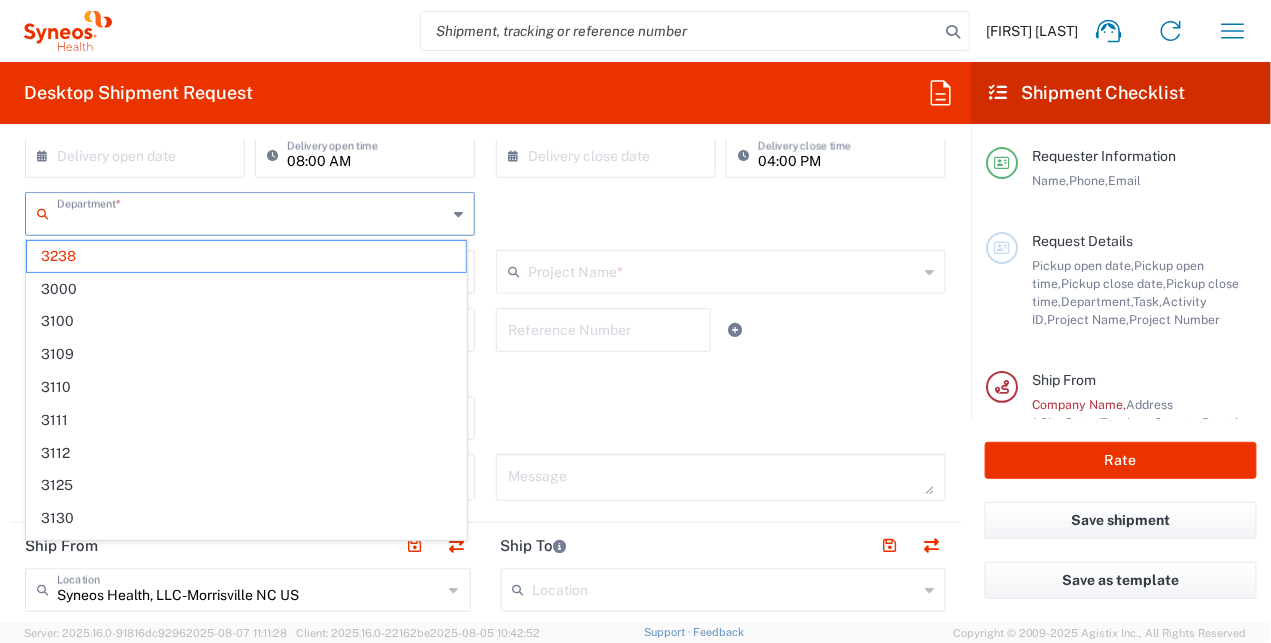 click 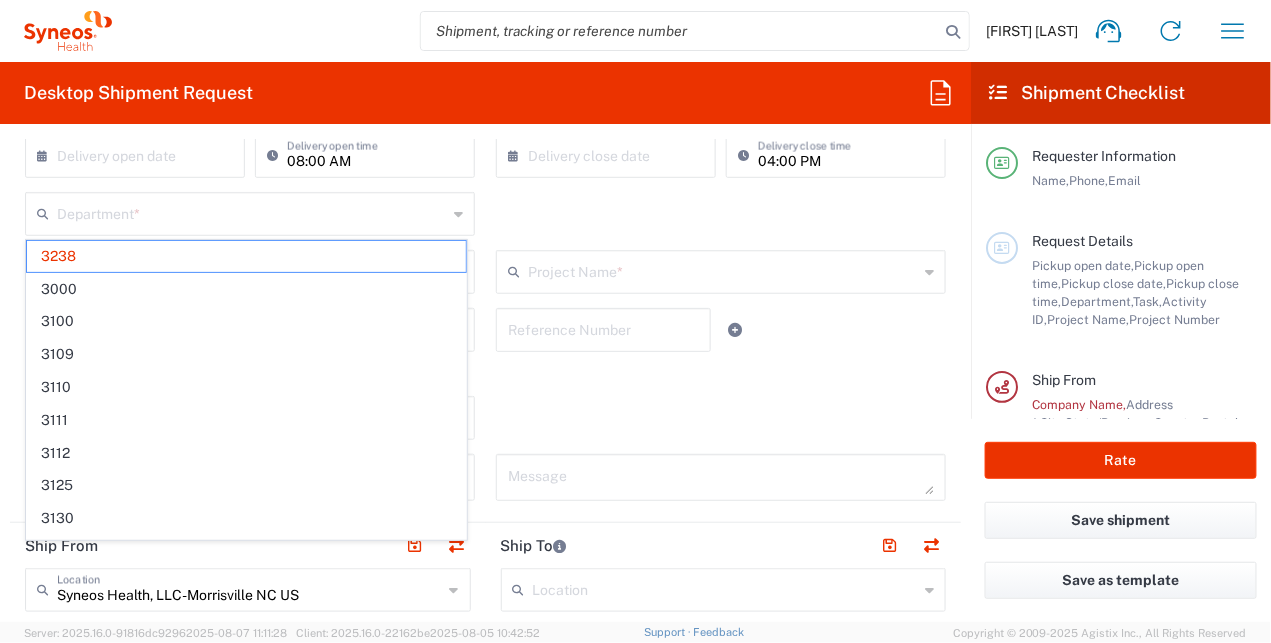 click on "Department  * 3238 3000 3100 3109 3110 3111 3112 3125 3130 3135 3136 3150 3155 3165 3171 3172 3190 3191 3192 3193 3194 3200 3201 3202 3210 3211 Dept 3212 3213 3214 3215 3216 3218 3220 3221 3222 3223 3225 3226 3227 3228 3229 3230 3231 3232 3233 3234 3235 3236 3237 3240 3241" 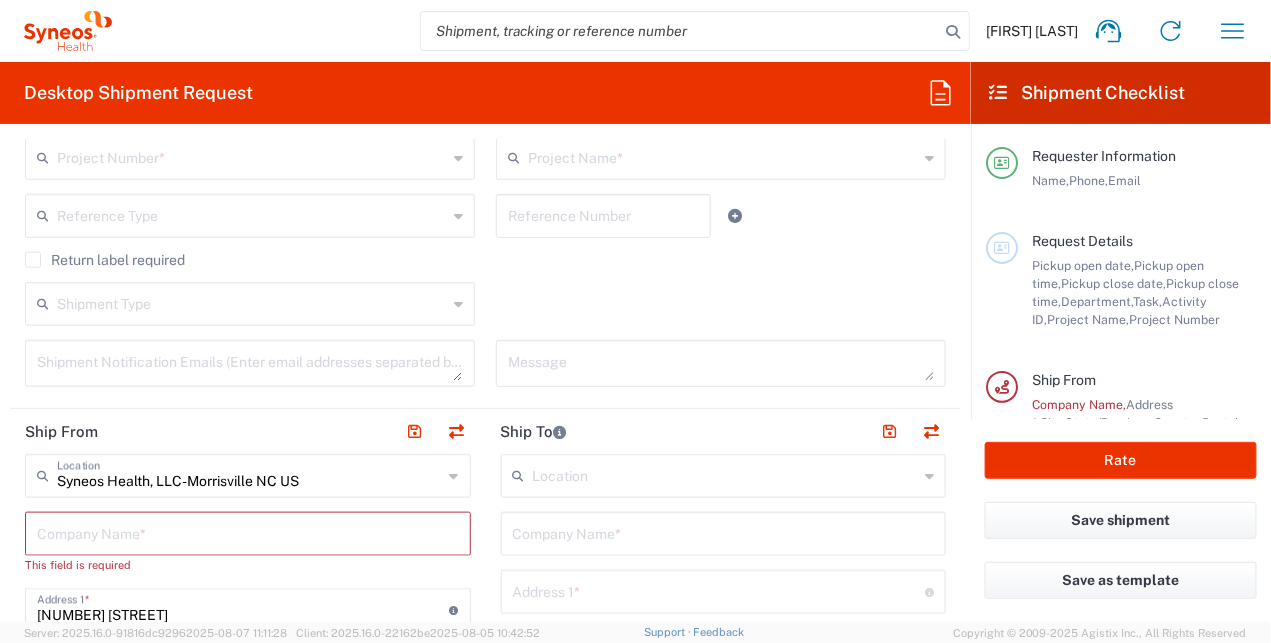 scroll, scrollTop: 600, scrollLeft: 0, axis: vertical 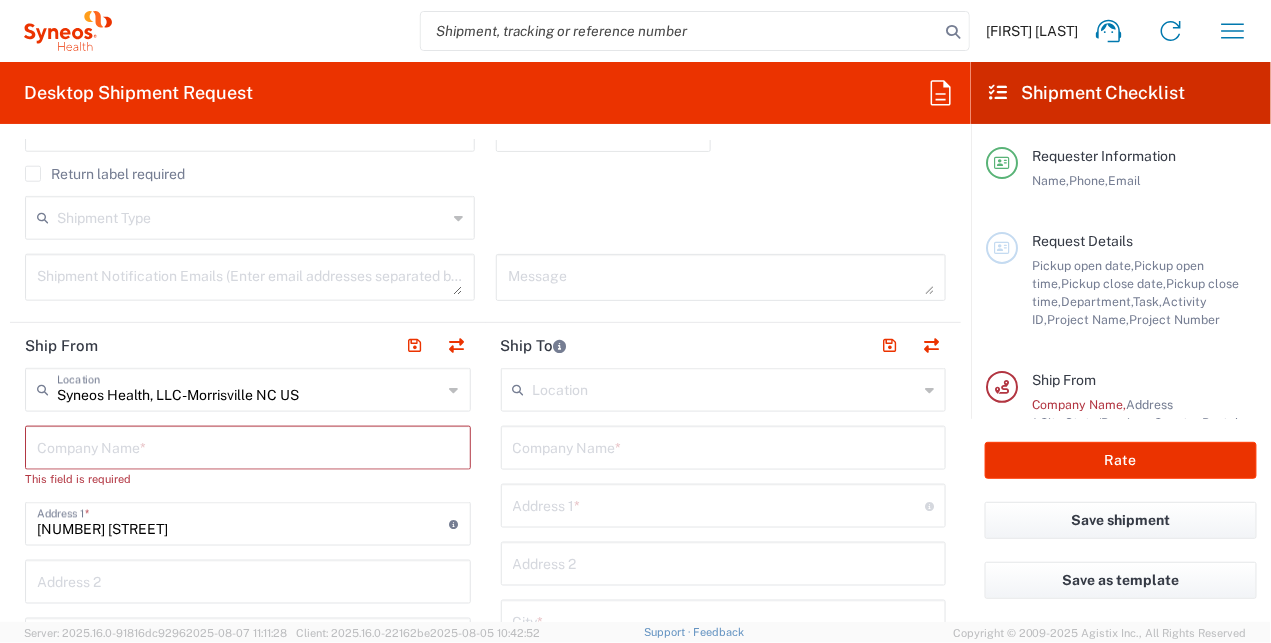 click at bounding box center [248, 446] 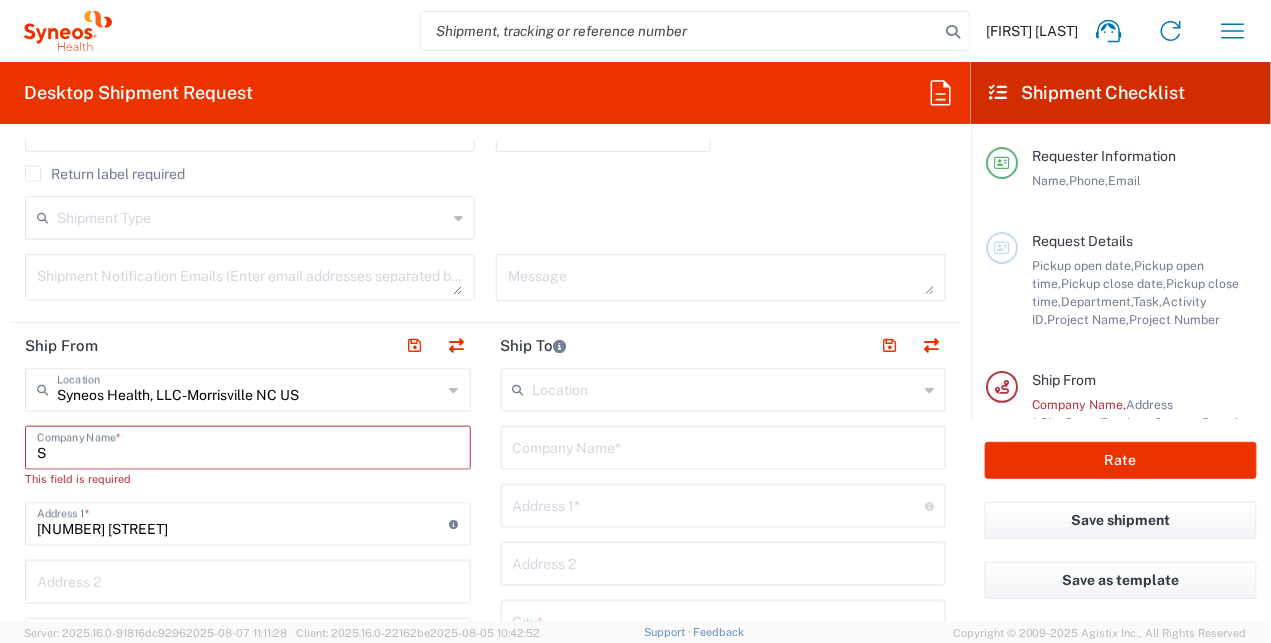 type on "Sy" 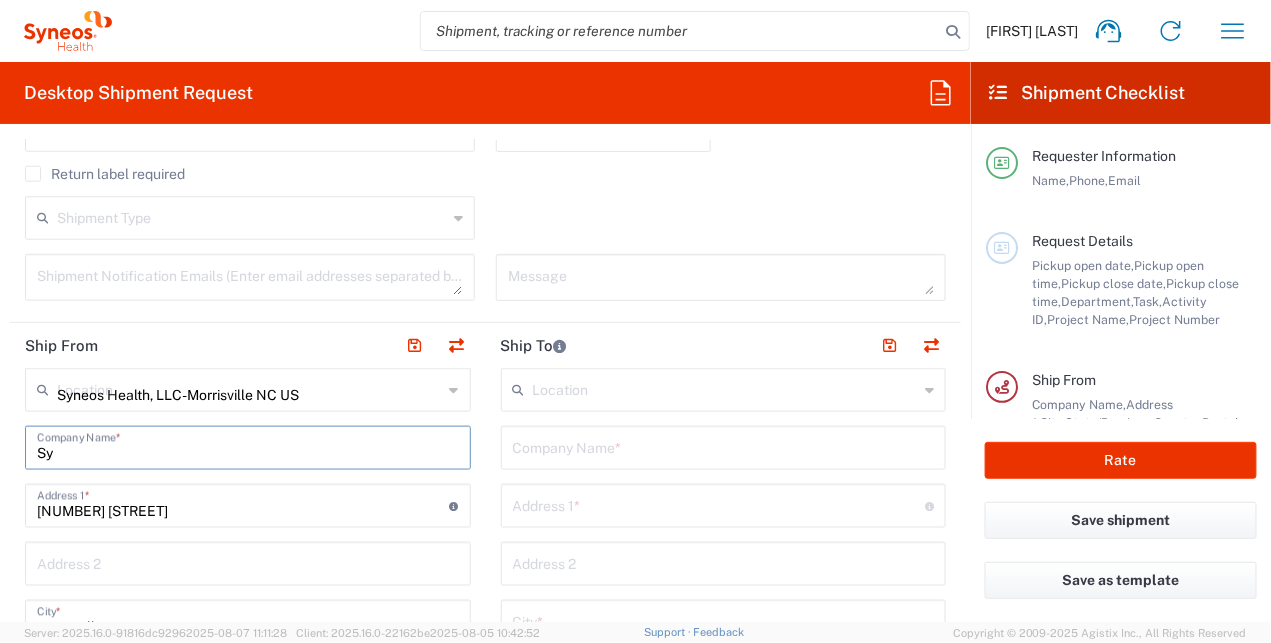 type 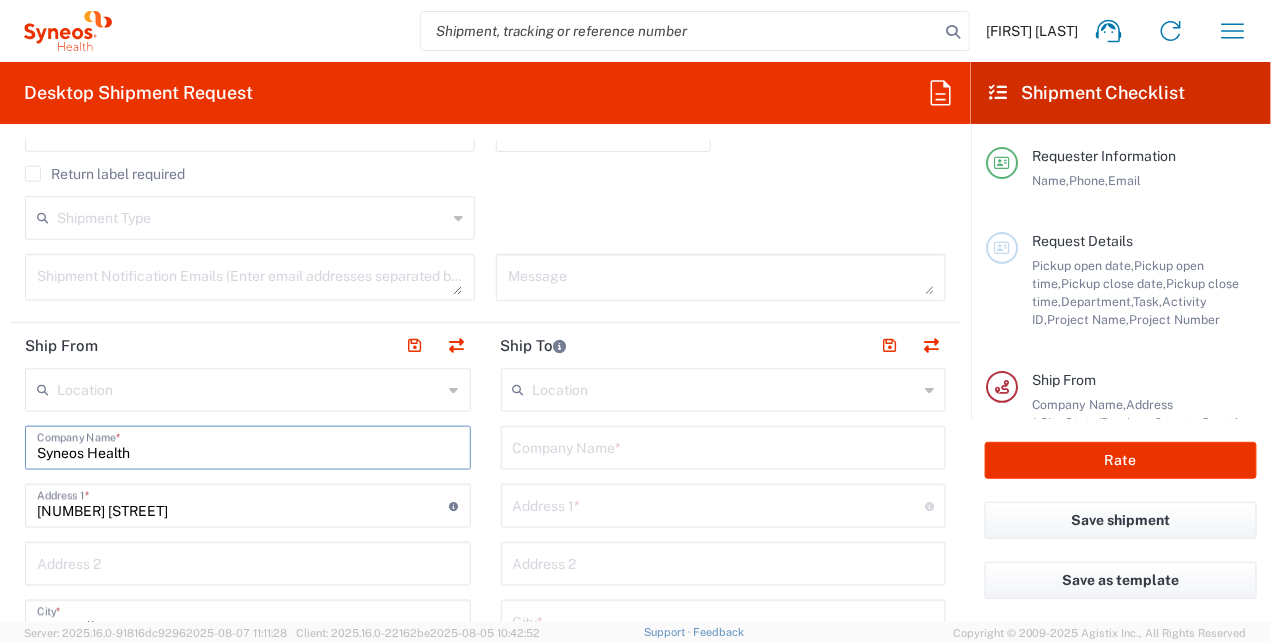 type on "Syneos Health" 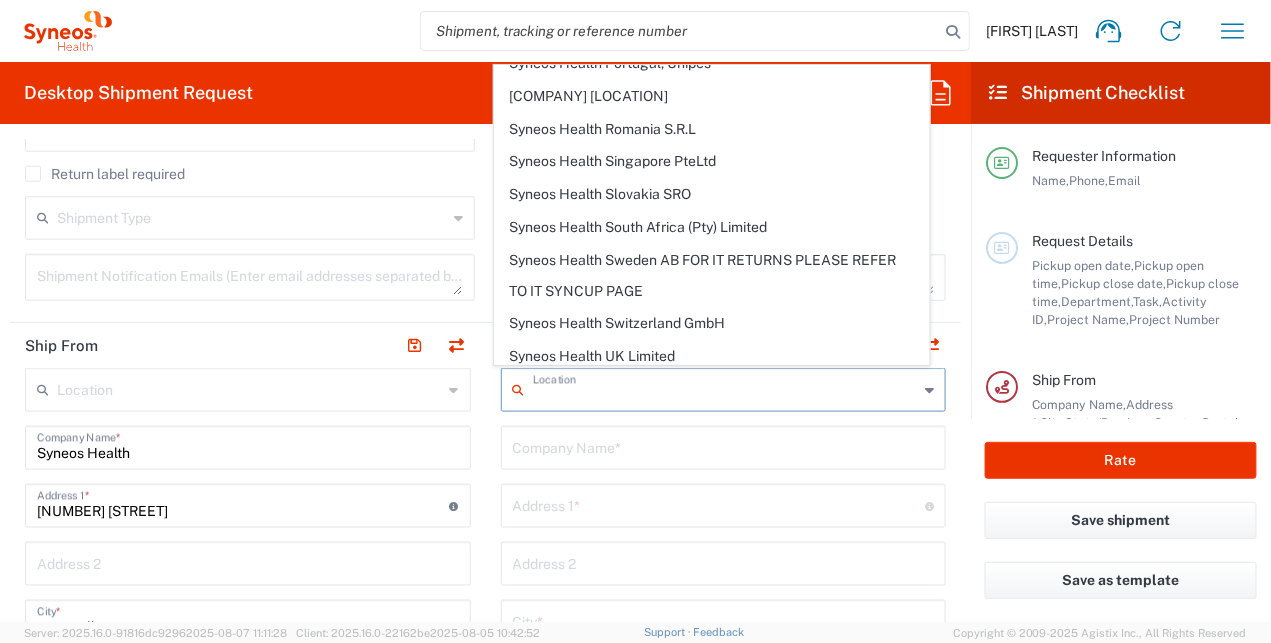 scroll, scrollTop: 2956, scrollLeft: 0, axis: vertical 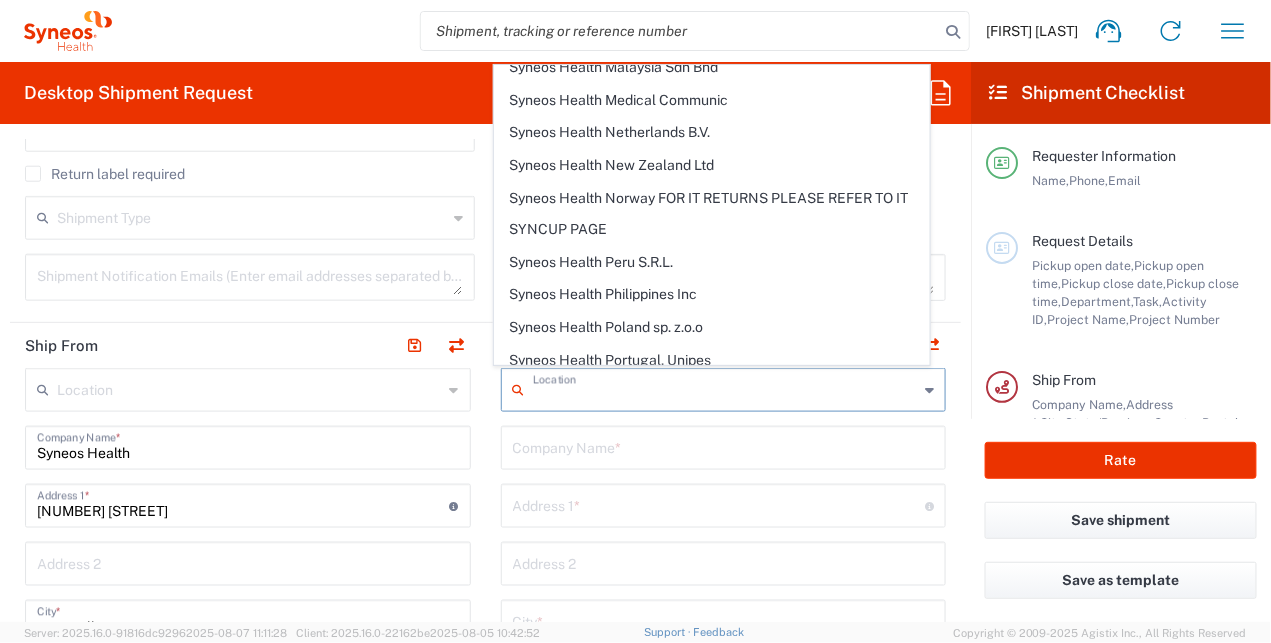 click at bounding box center (724, 446) 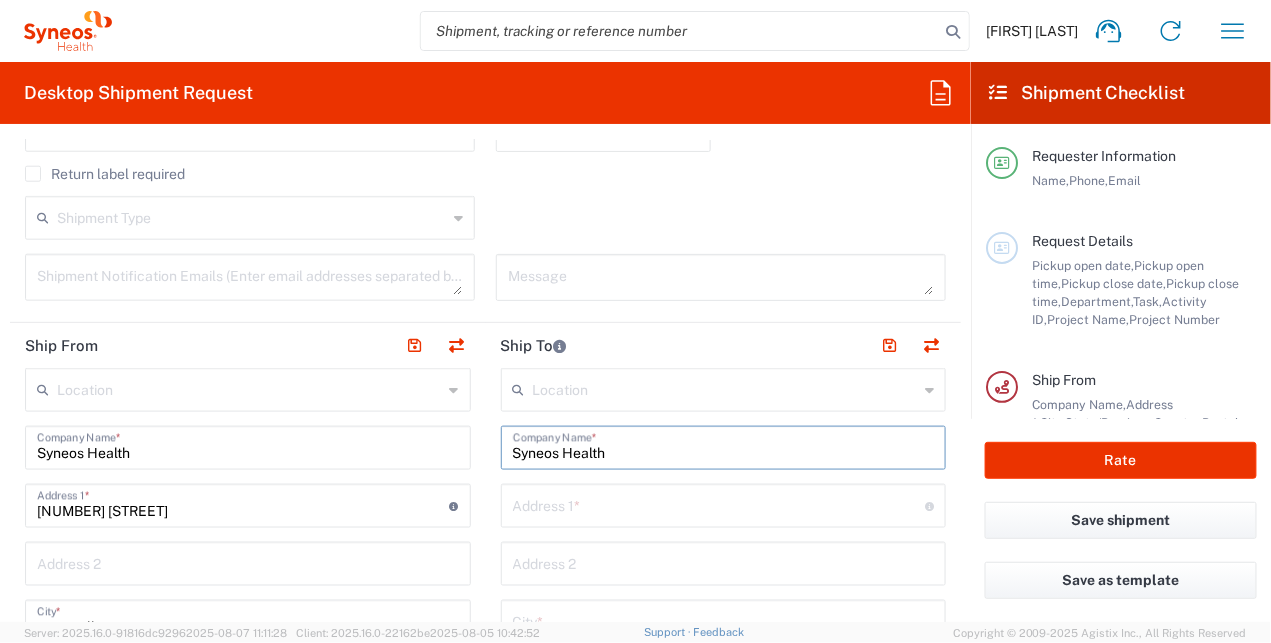 type on "Syneos Health" 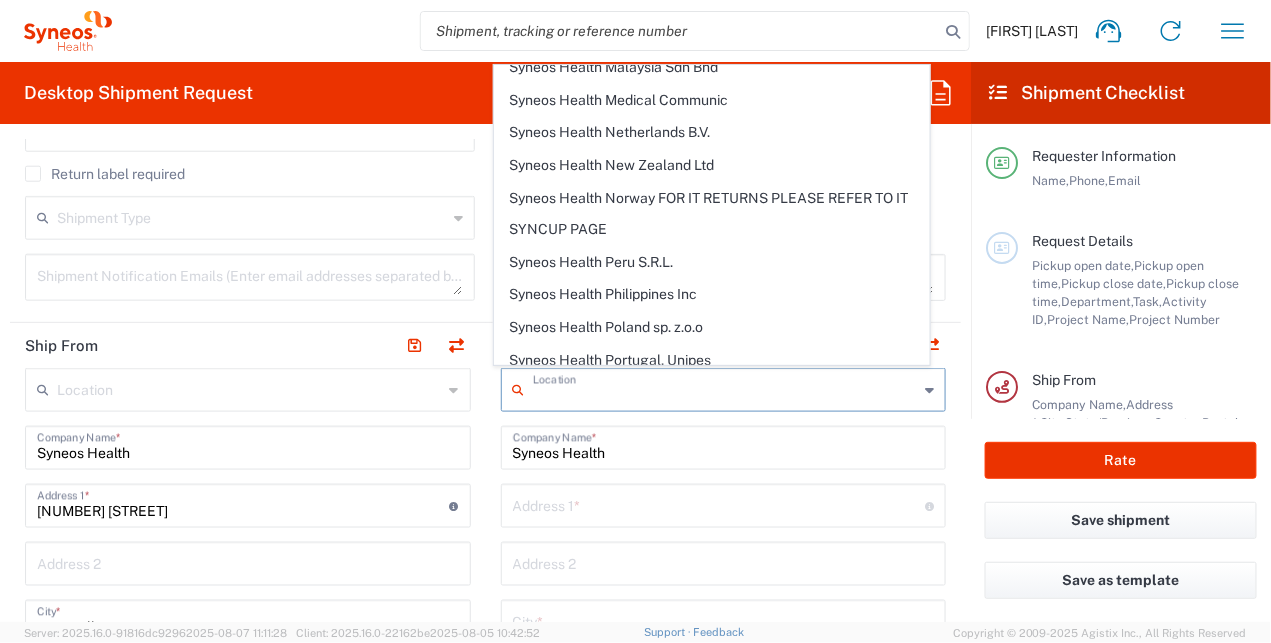 scroll, scrollTop: 0, scrollLeft: 0, axis: both 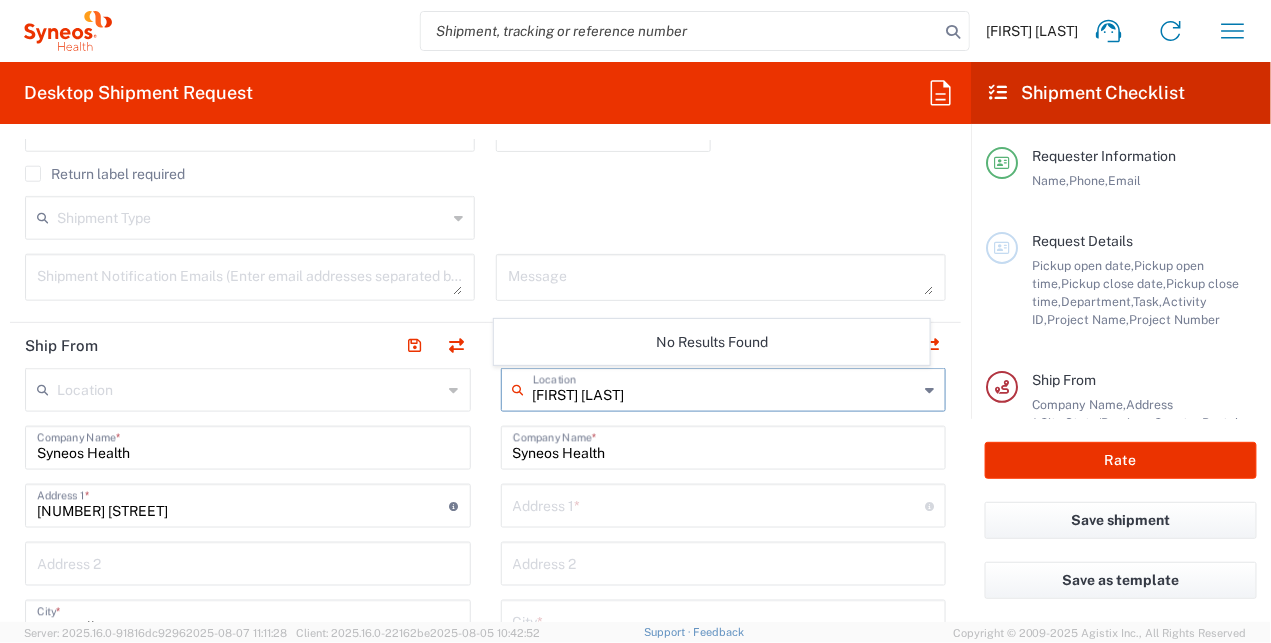 type on "[FIRST] [LAST]" 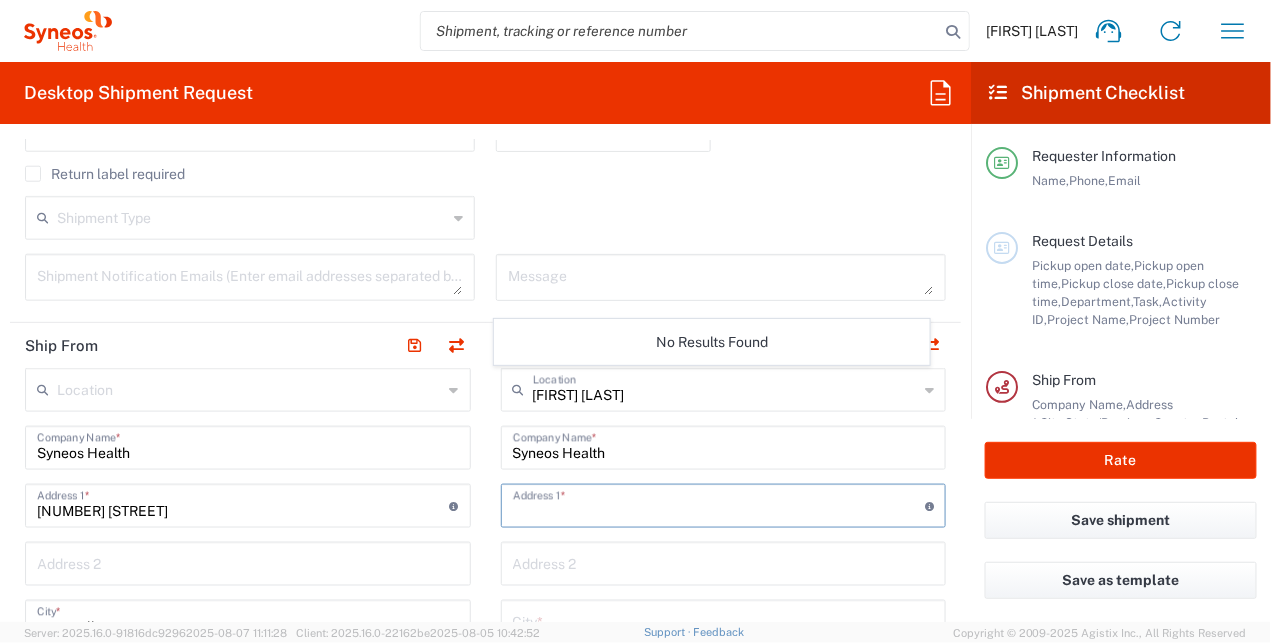 click at bounding box center [719, 504] 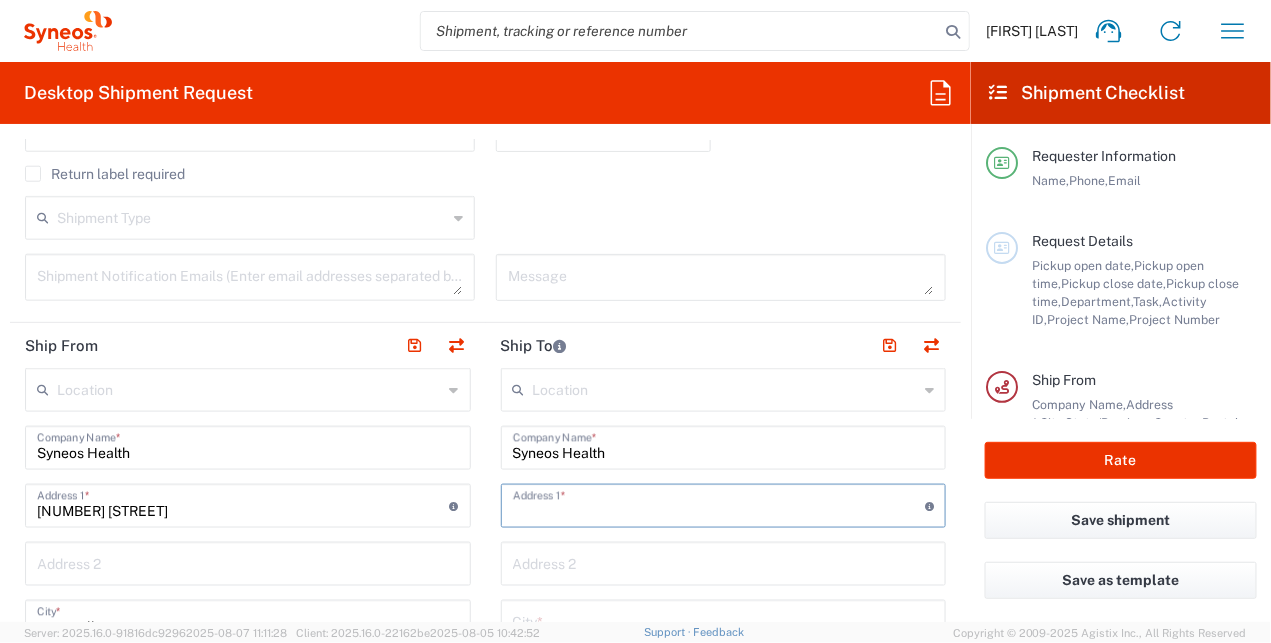 type on "21327 Eagle Sky Pl NE" 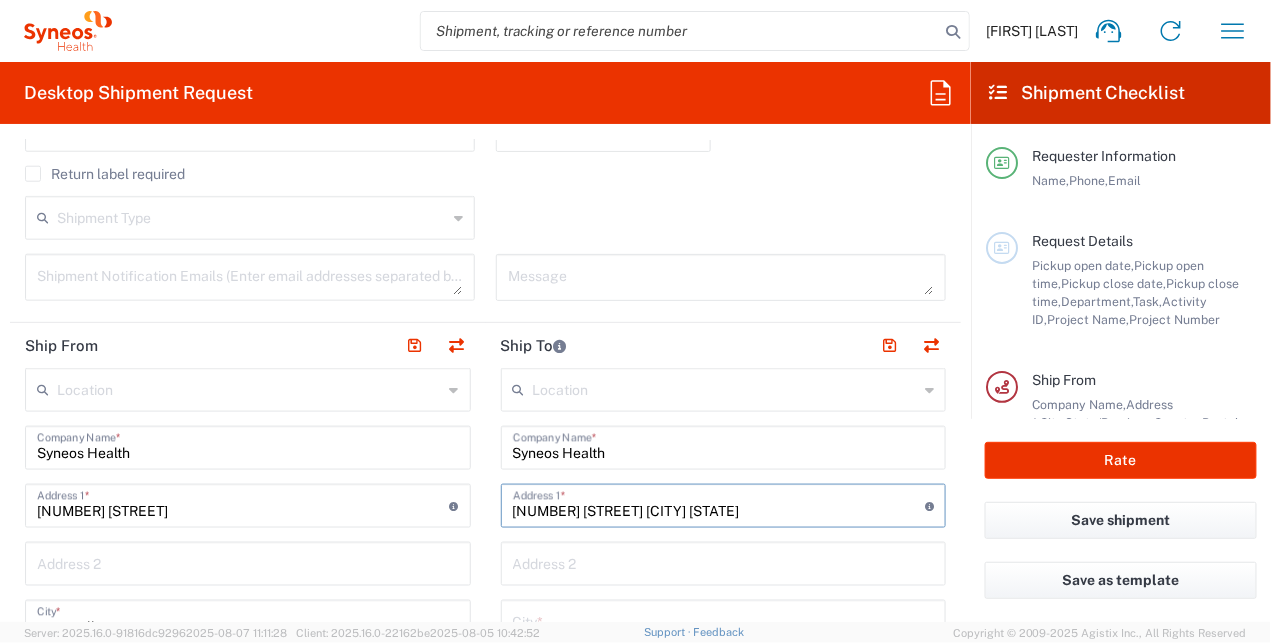 type on "Poulsbo" 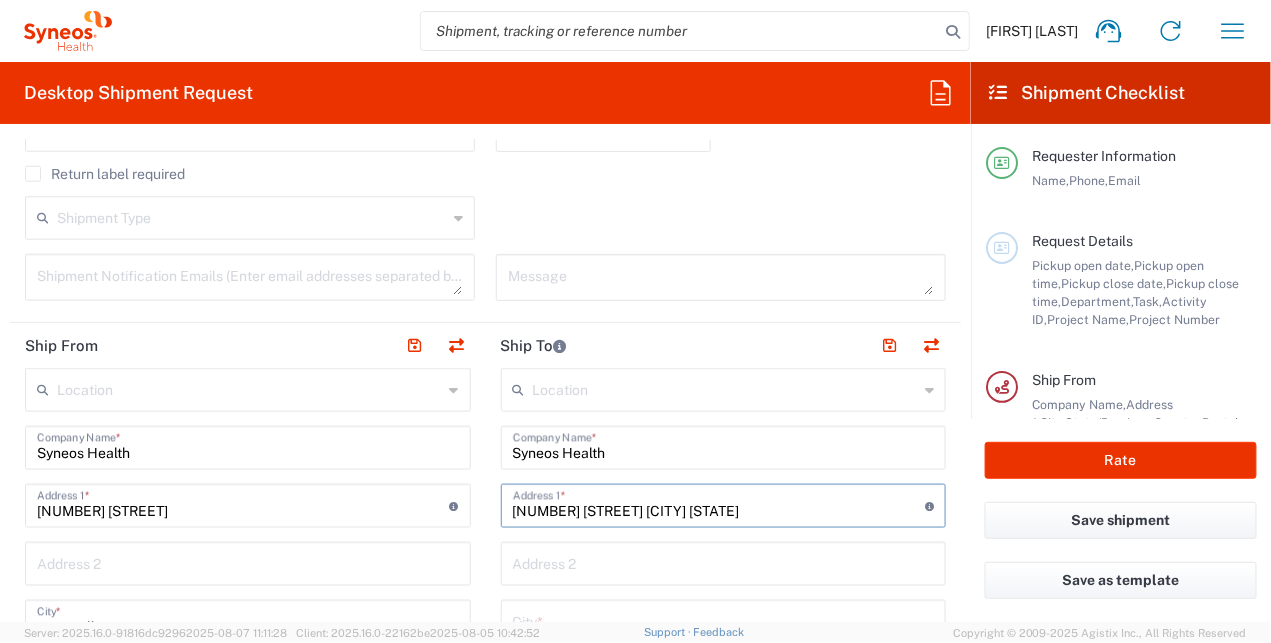 type on "WA" 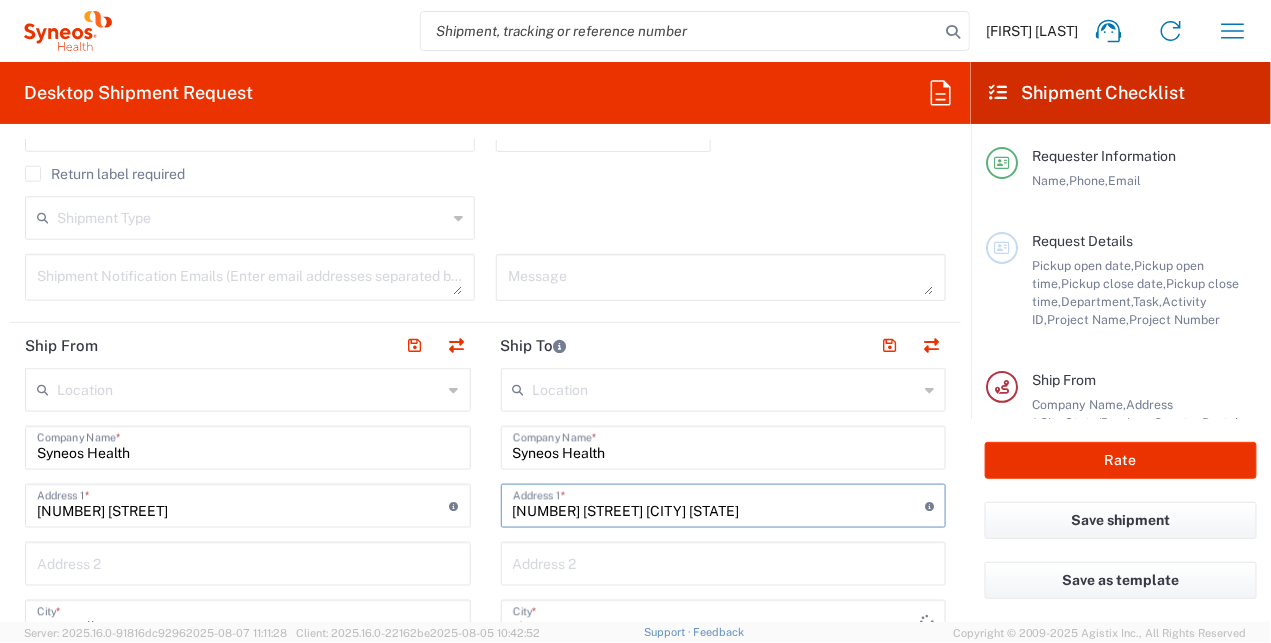 scroll, scrollTop: 699, scrollLeft: 0, axis: vertical 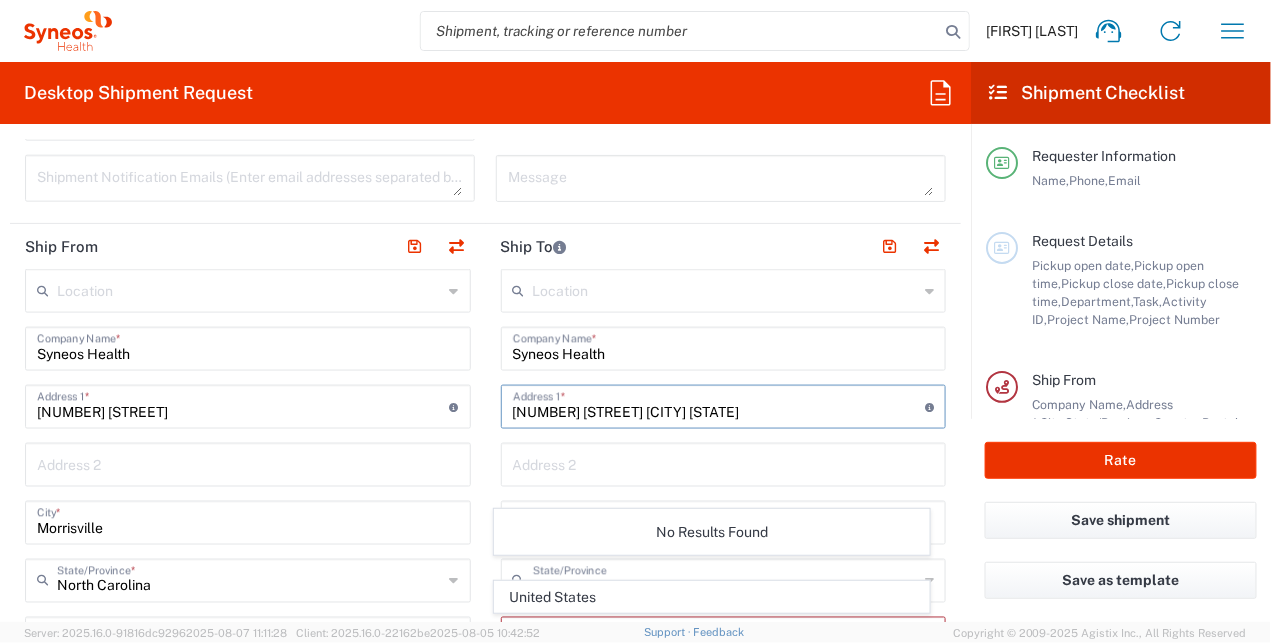 click at bounding box center [724, 463] 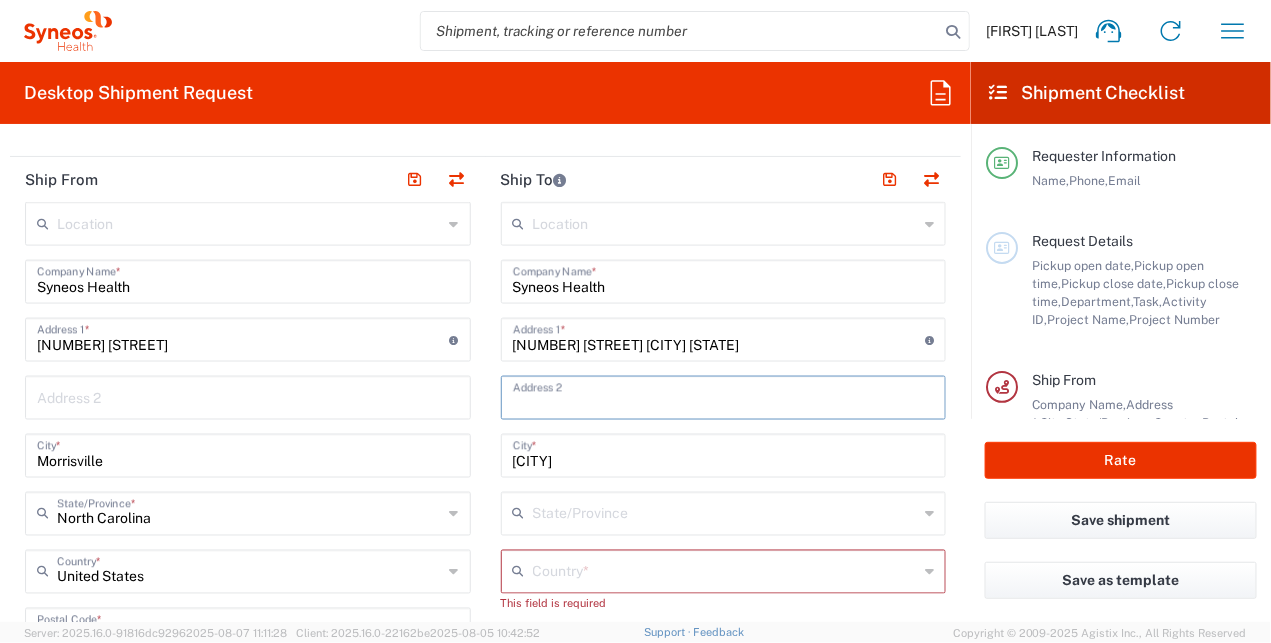 scroll, scrollTop: 800, scrollLeft: 0, axis: vertical 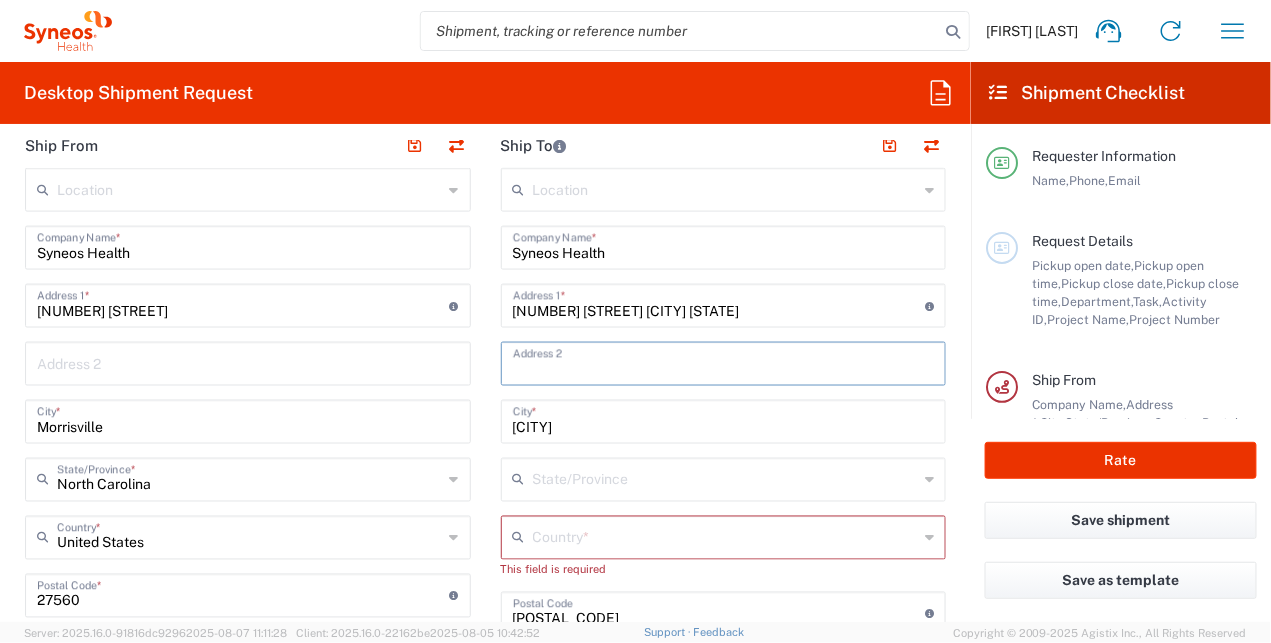 click at bounding box center [726, 478] 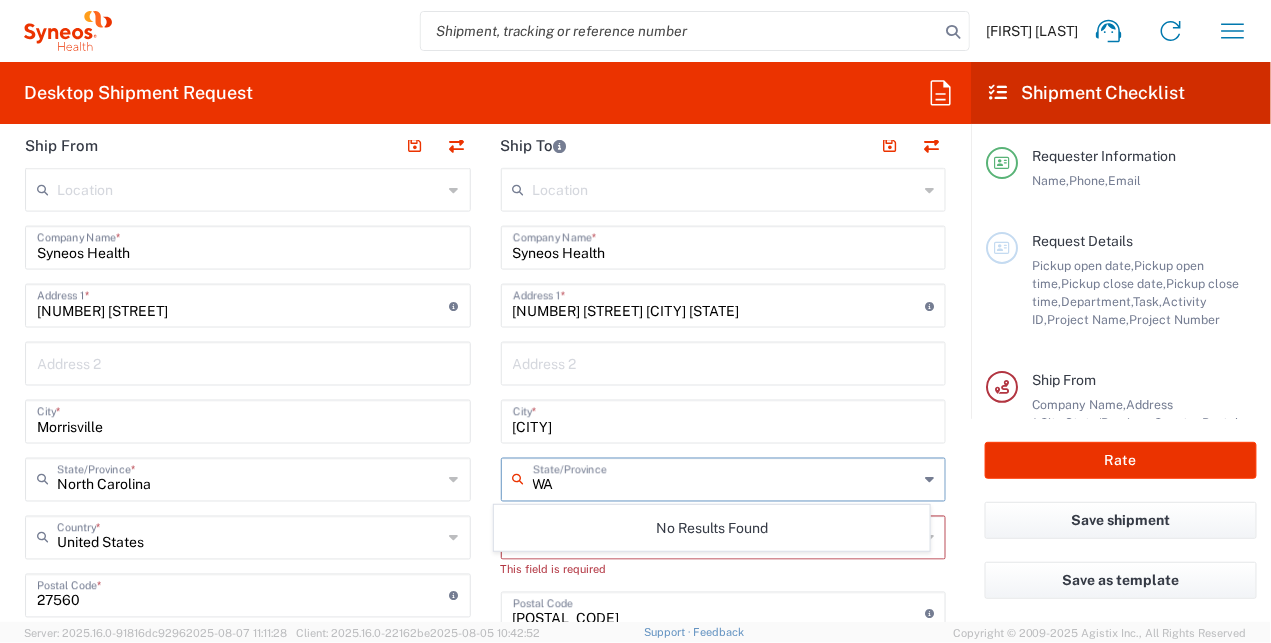 drag, startPoint x: 606, startPoint y: 535, endPoint x: 706, endPoint y: 509, distance: 103.32473 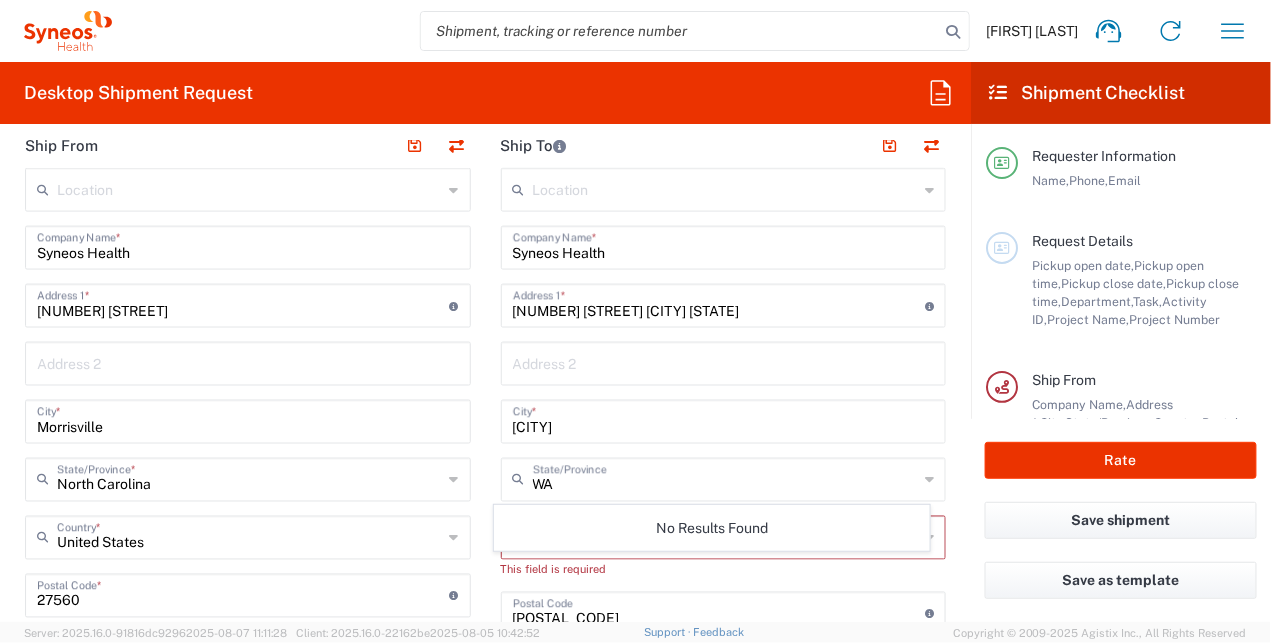 click on "WA  State/Province" 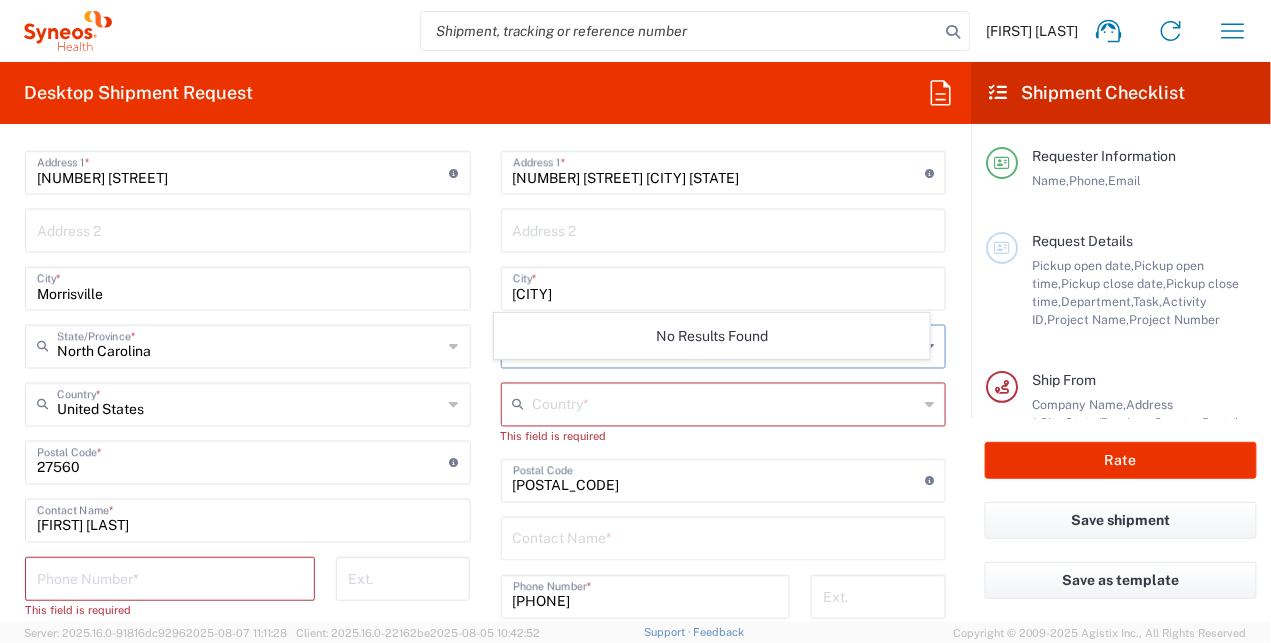 scroll, scrollTop: 999, scrollLeft: 0, axis: vertical 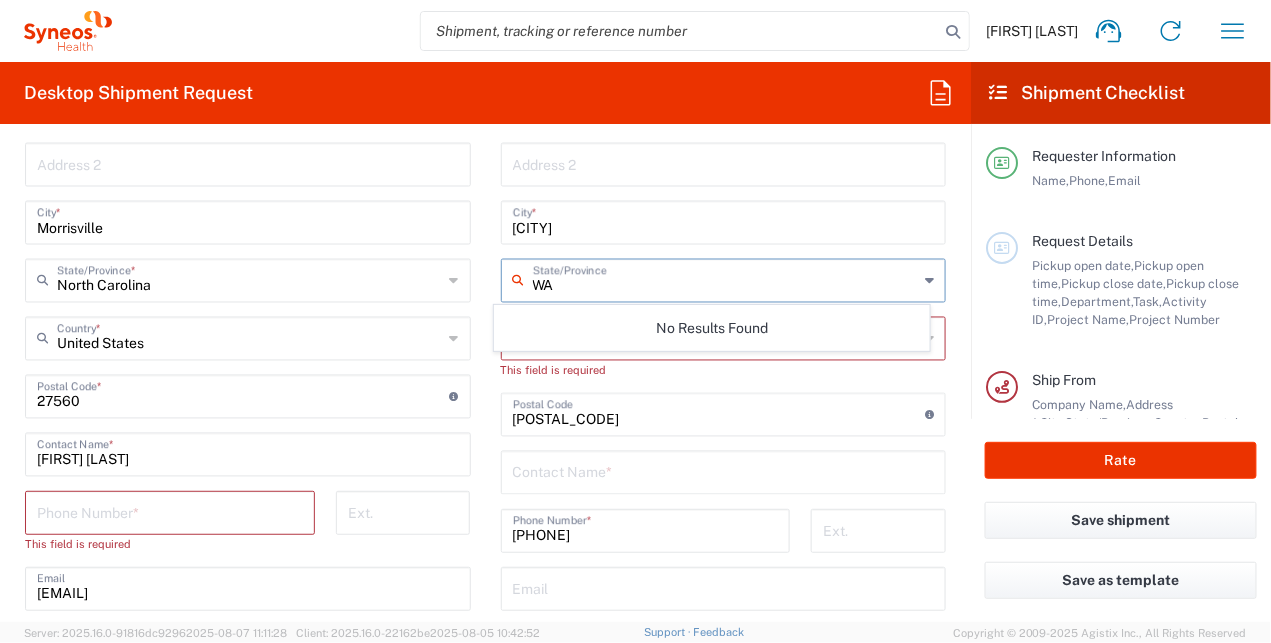 click 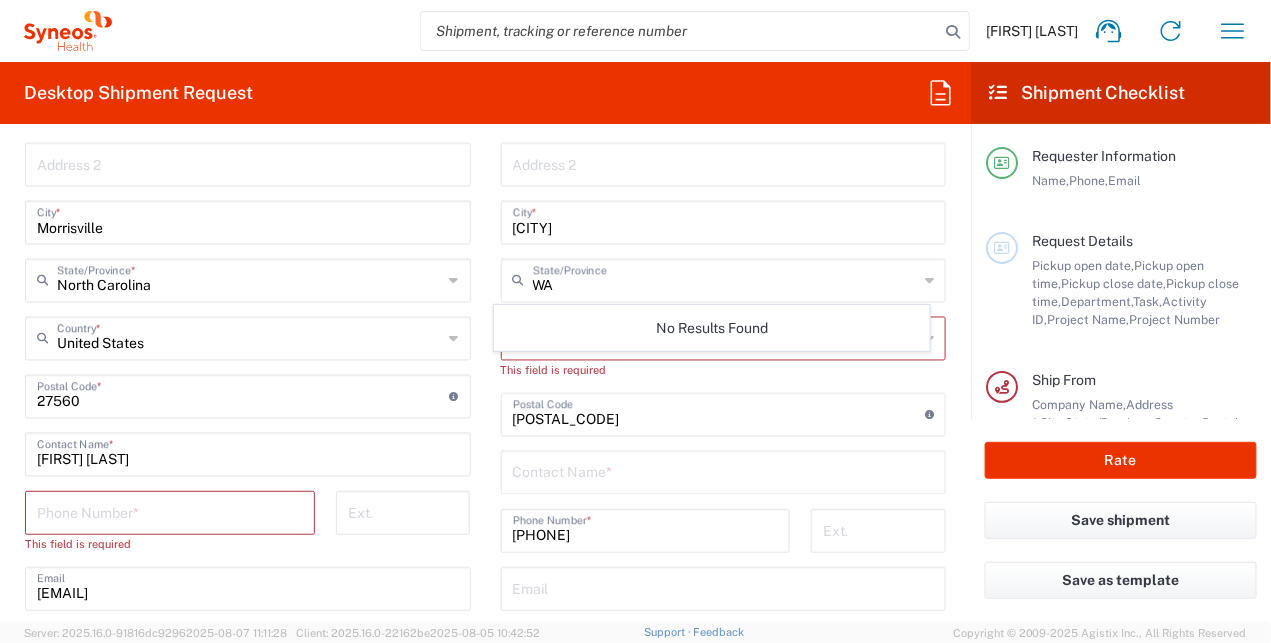 click 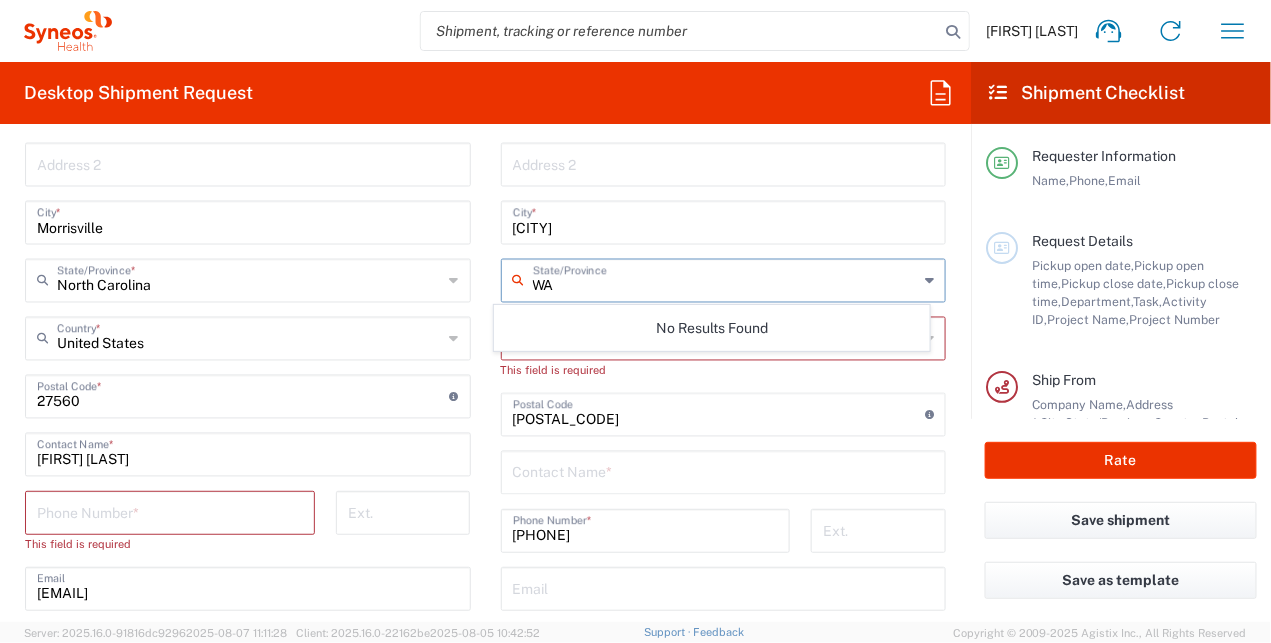 click 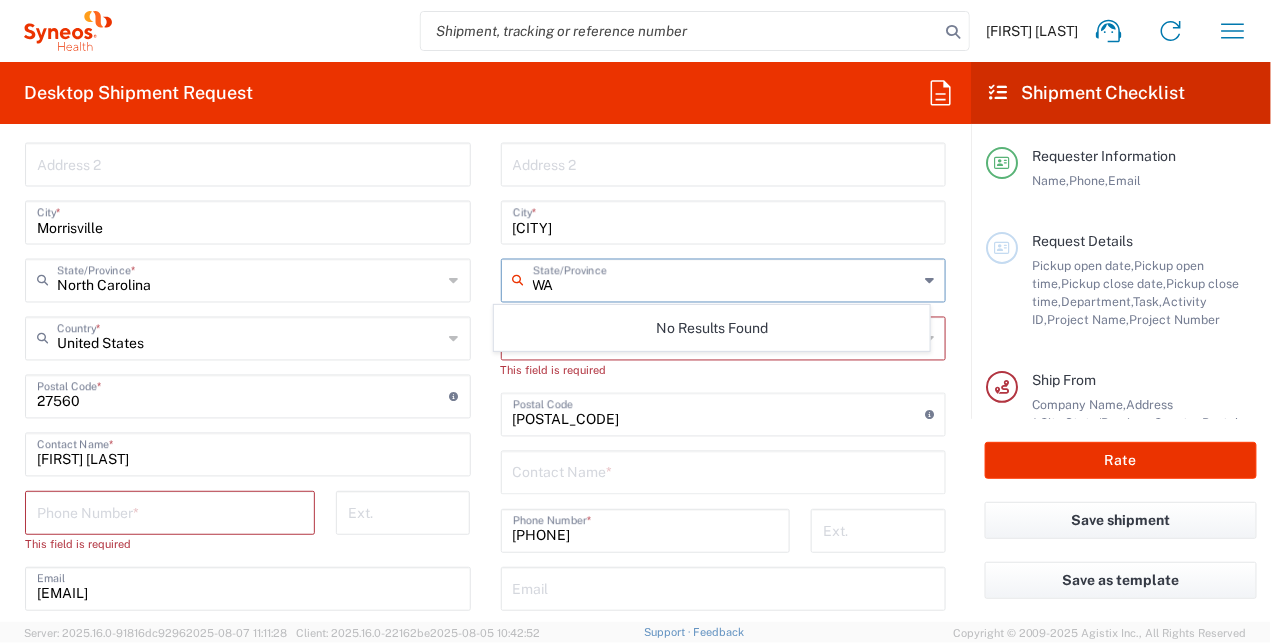 type on "W" 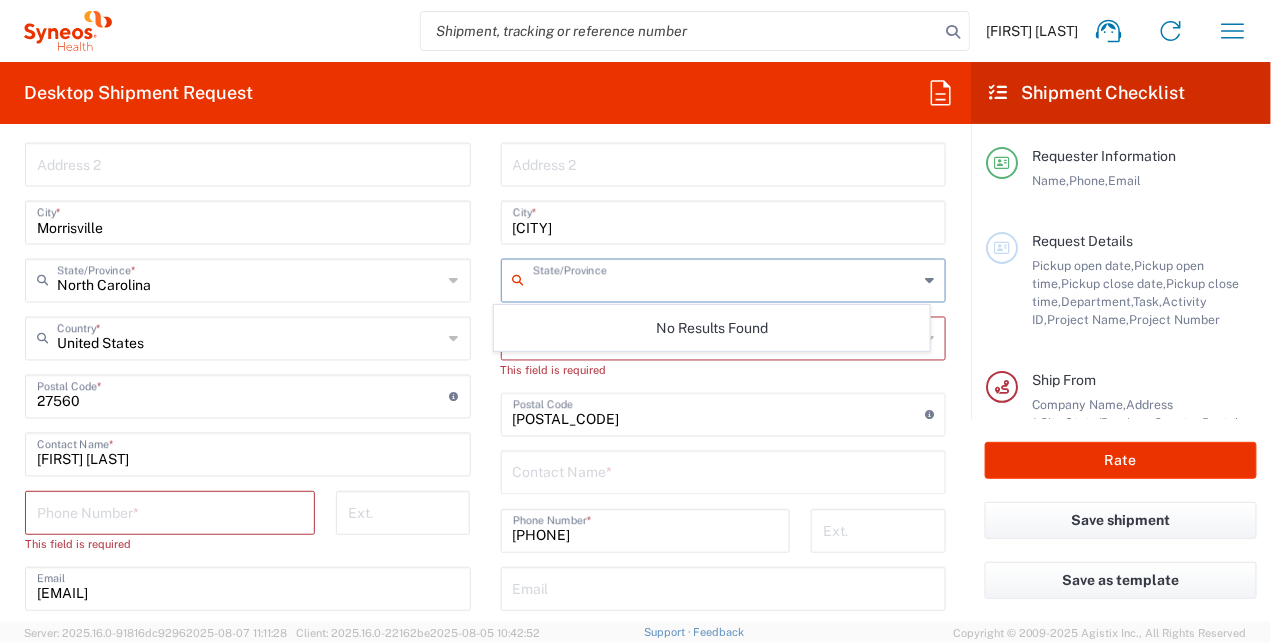 type 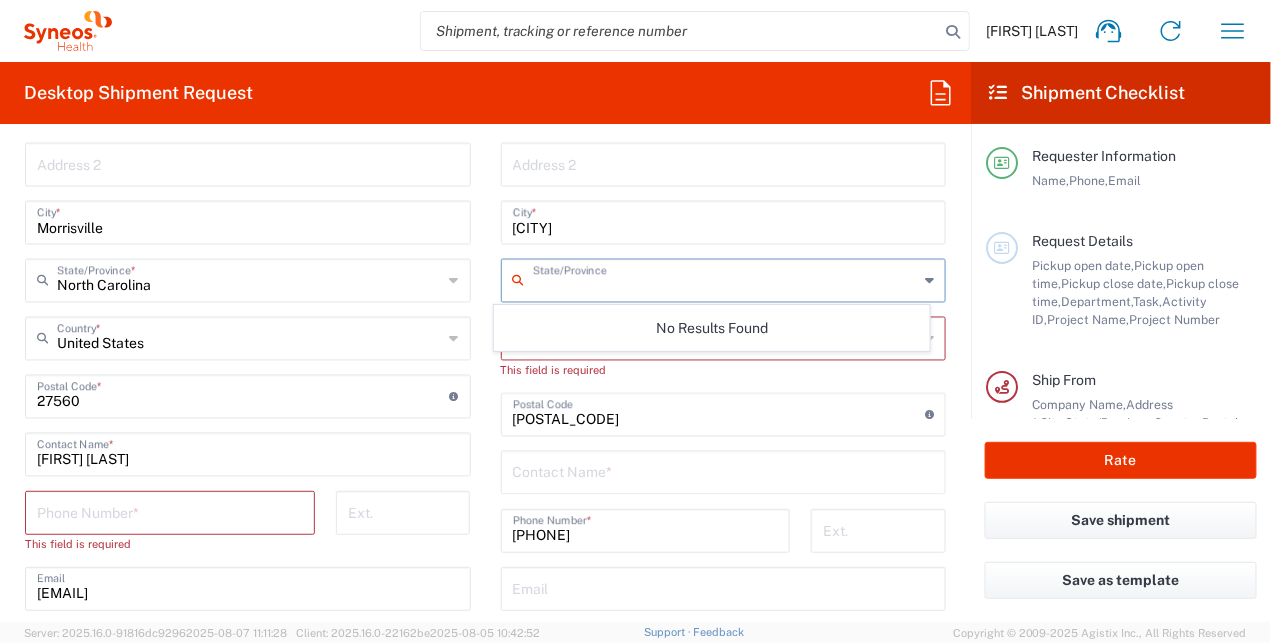 click 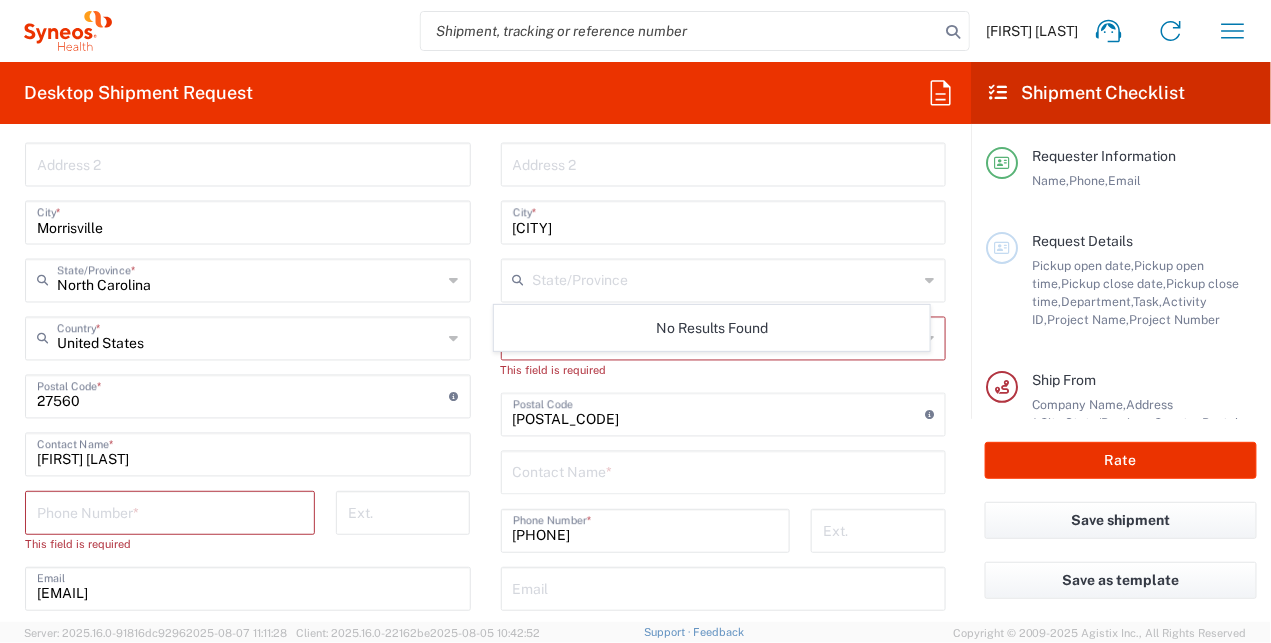 click 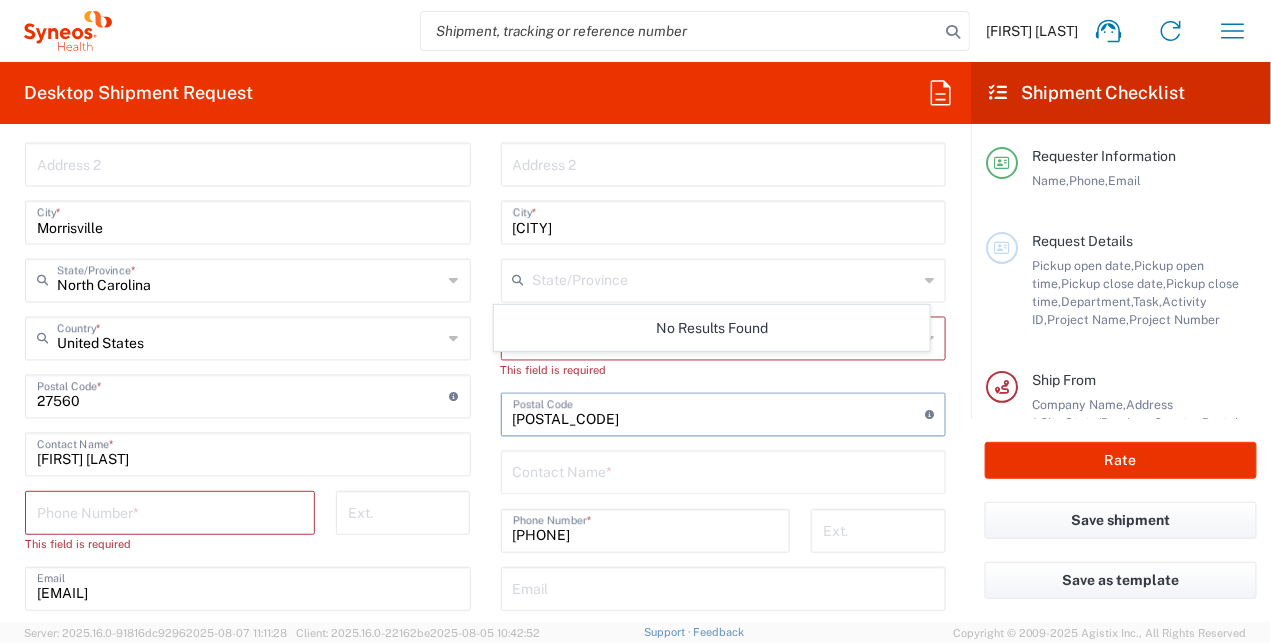 click at bounding box center (719, 413) 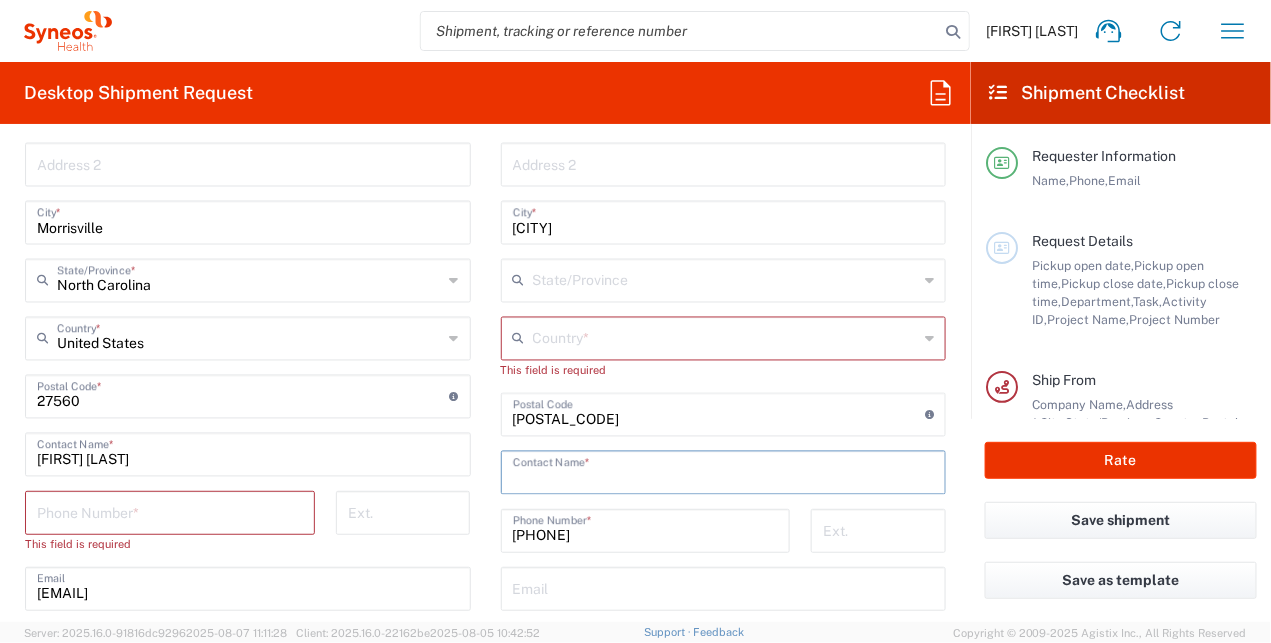 click at bounding box center [724, 471] 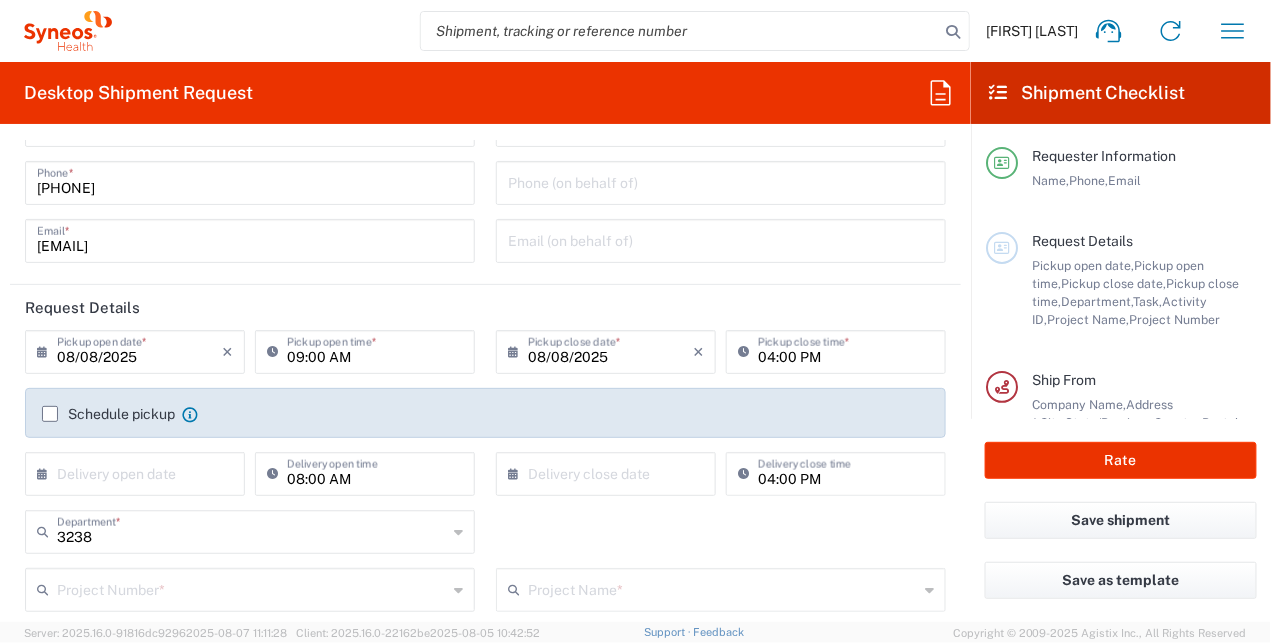scroll, scrollTop: 0, scrollLeft: 0, axis: both 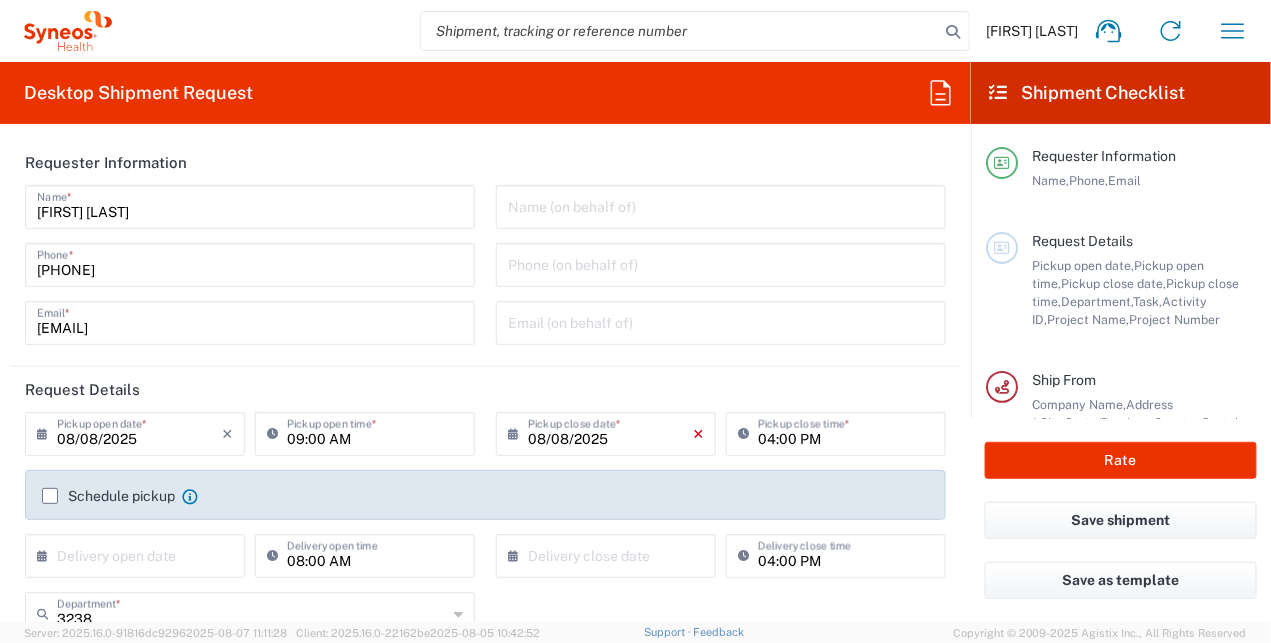 click on "×" 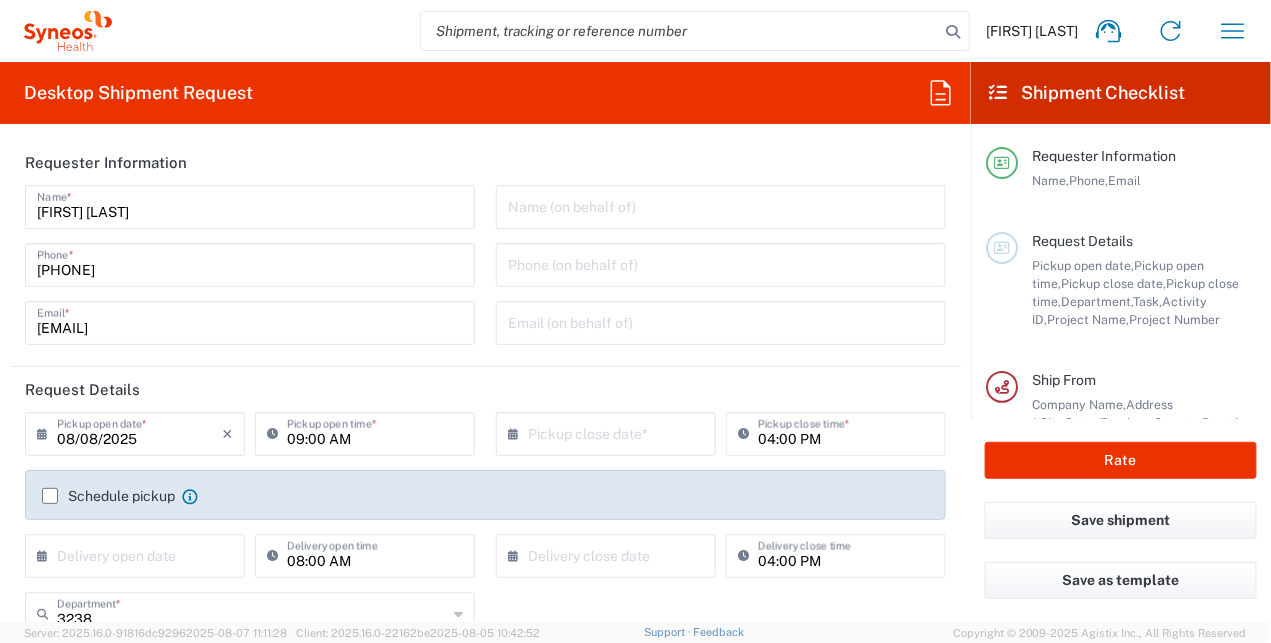 click 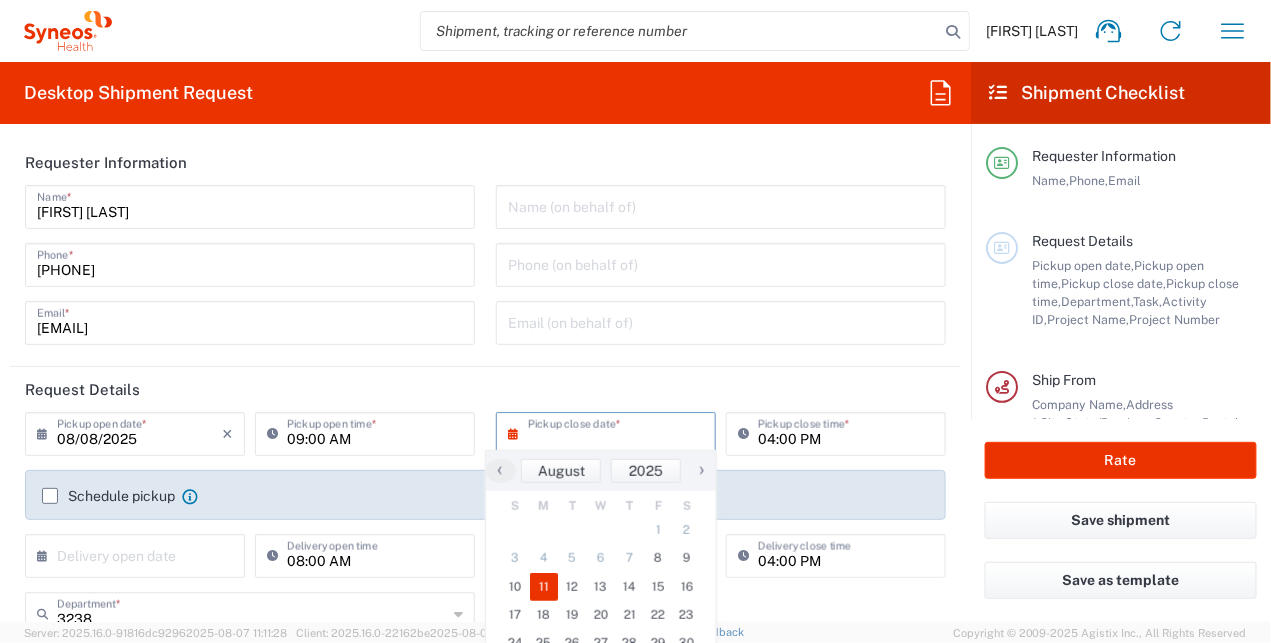 click on "11" 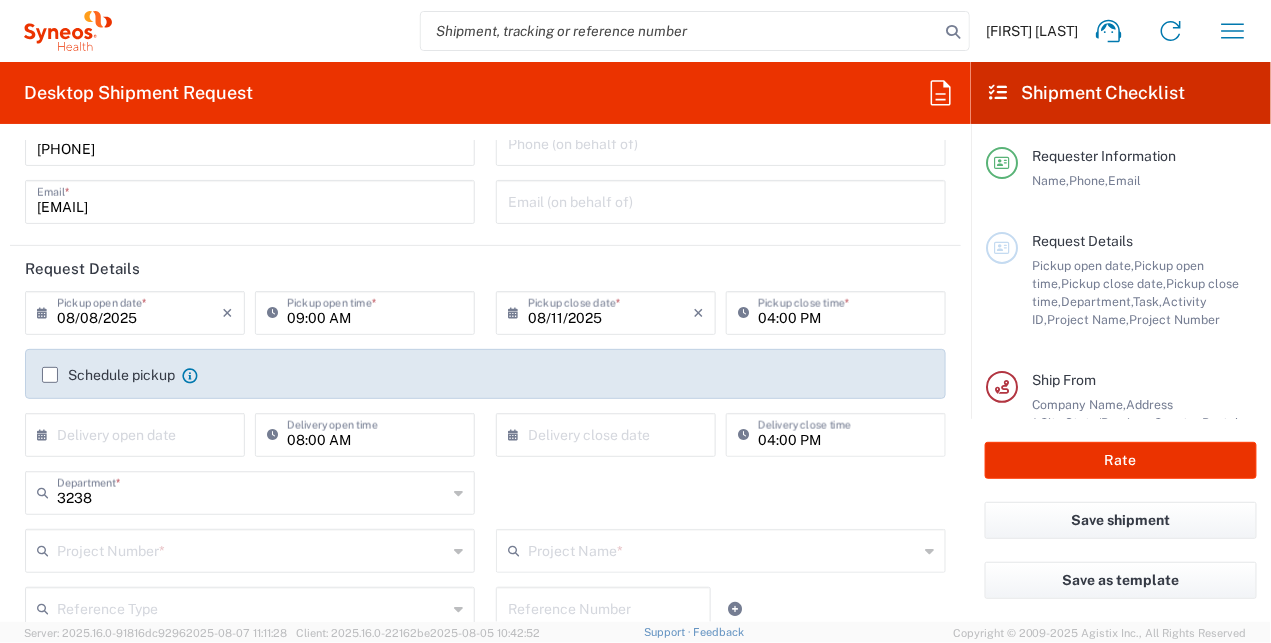 scroll, scrollTop: 100, scrollLeft: 0, axis: vertical 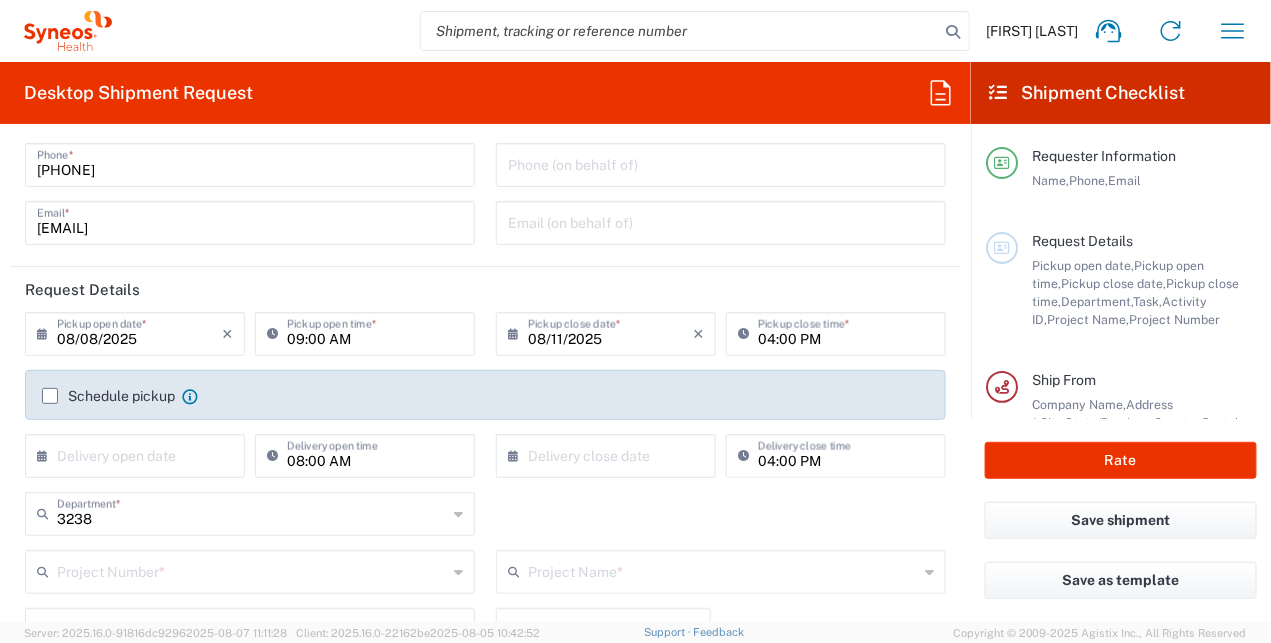click at bounding box center [139, 454] 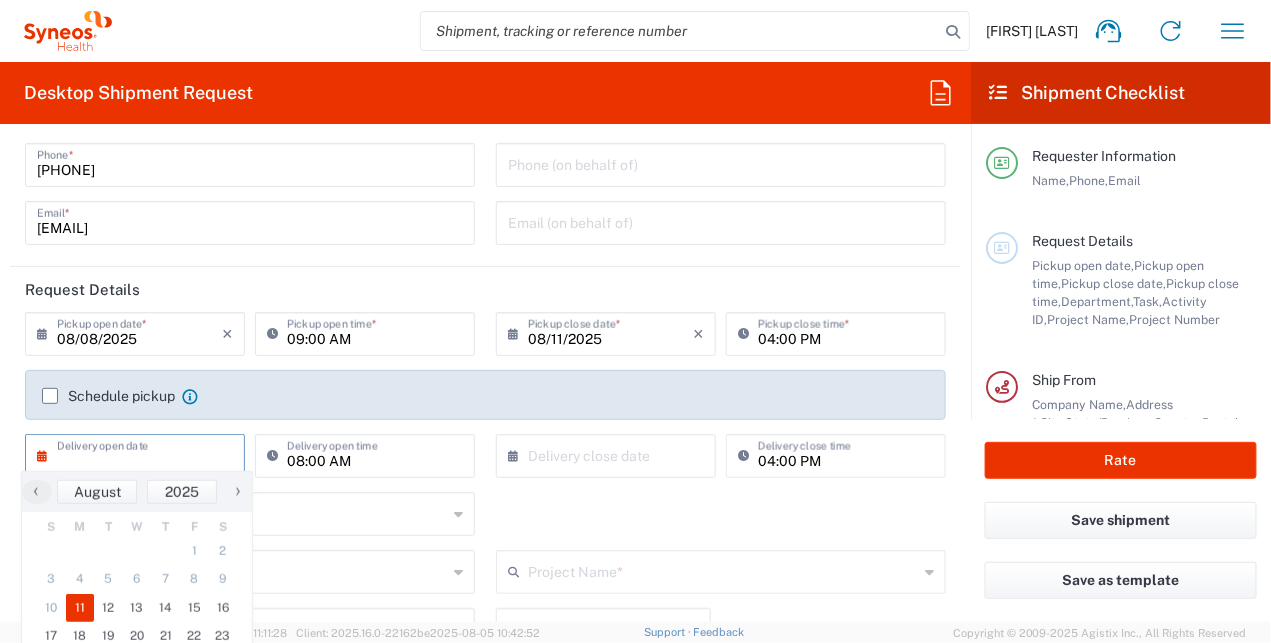 click on "11" 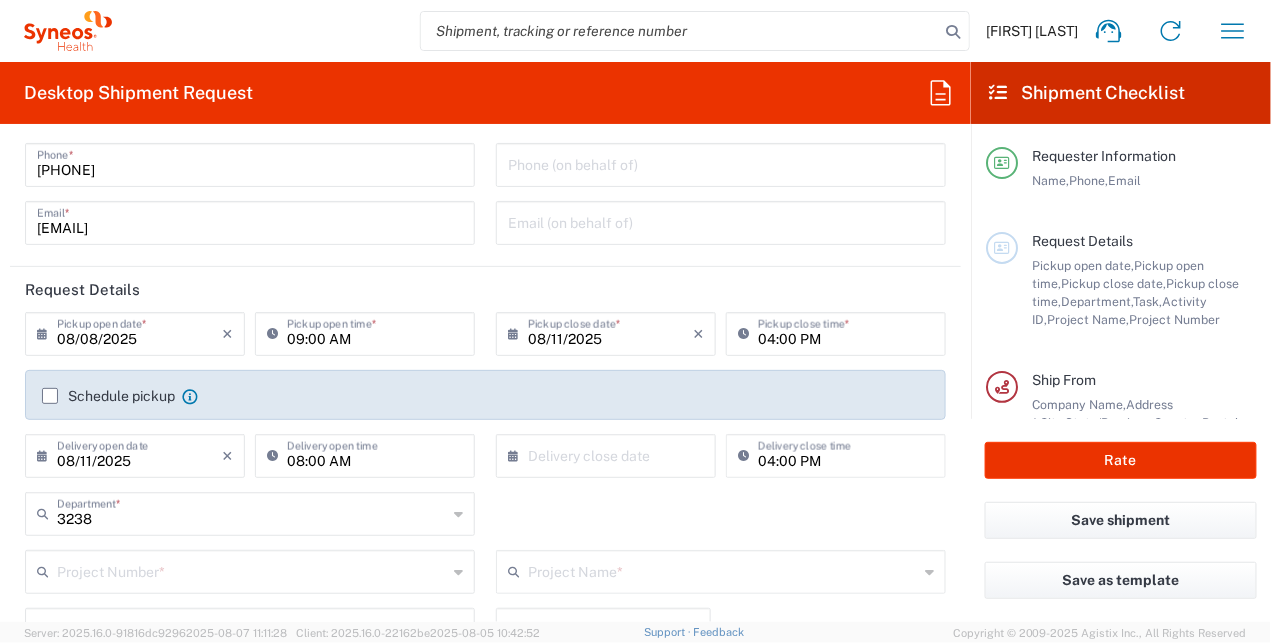 click at bounding box center [610, 454] 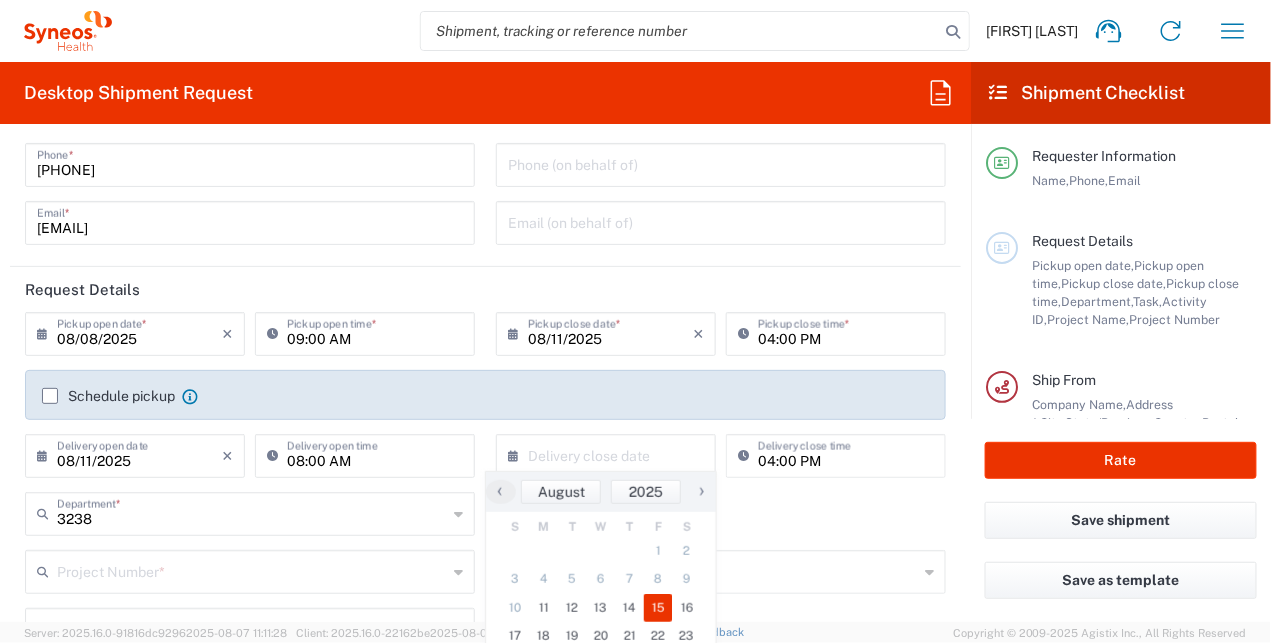 click on "15" 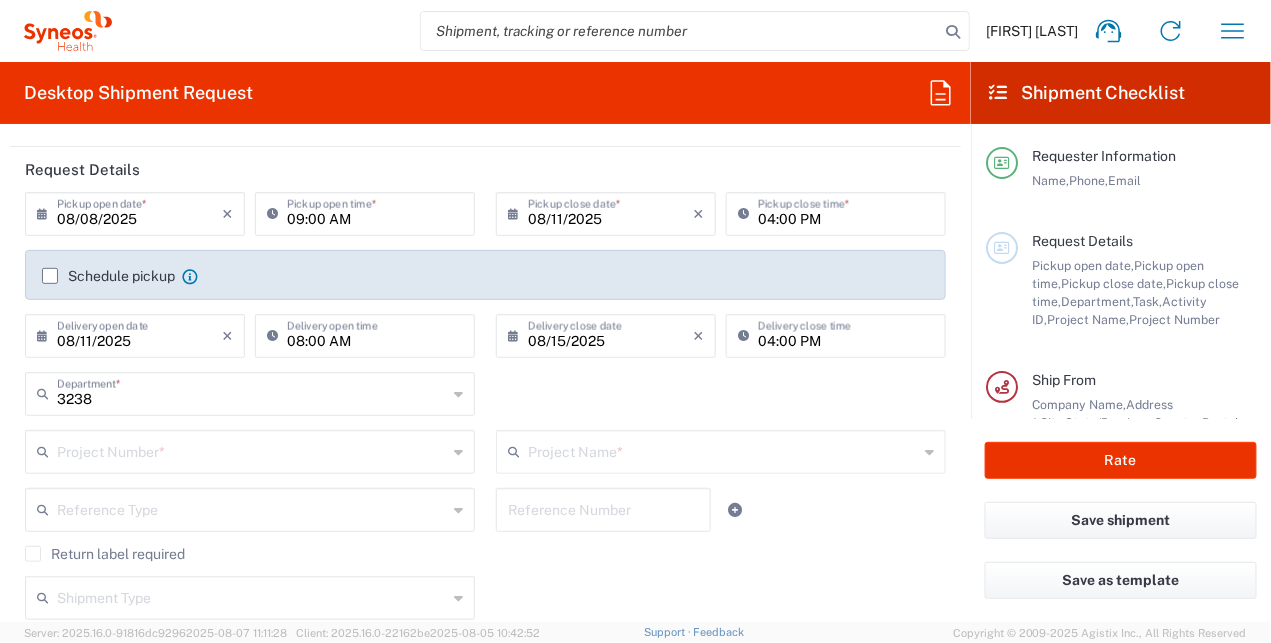 scroll, scrollTop: 300, scrollLeft: 0, axis: vertical 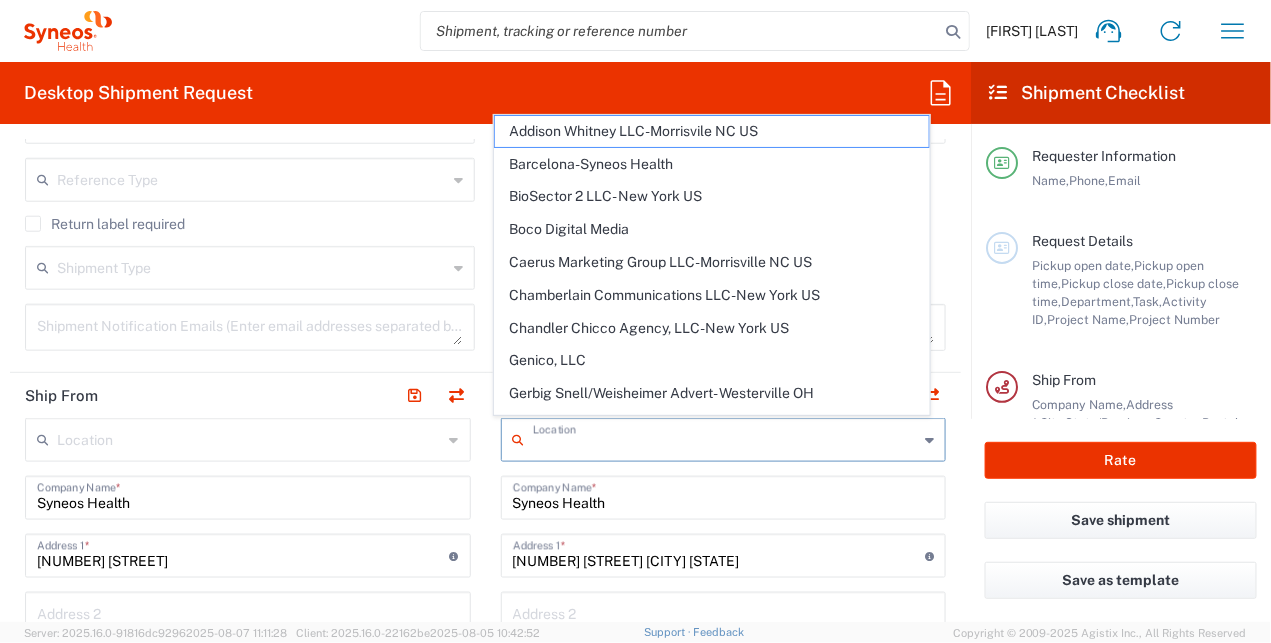 click at bounding box center [726, 438] 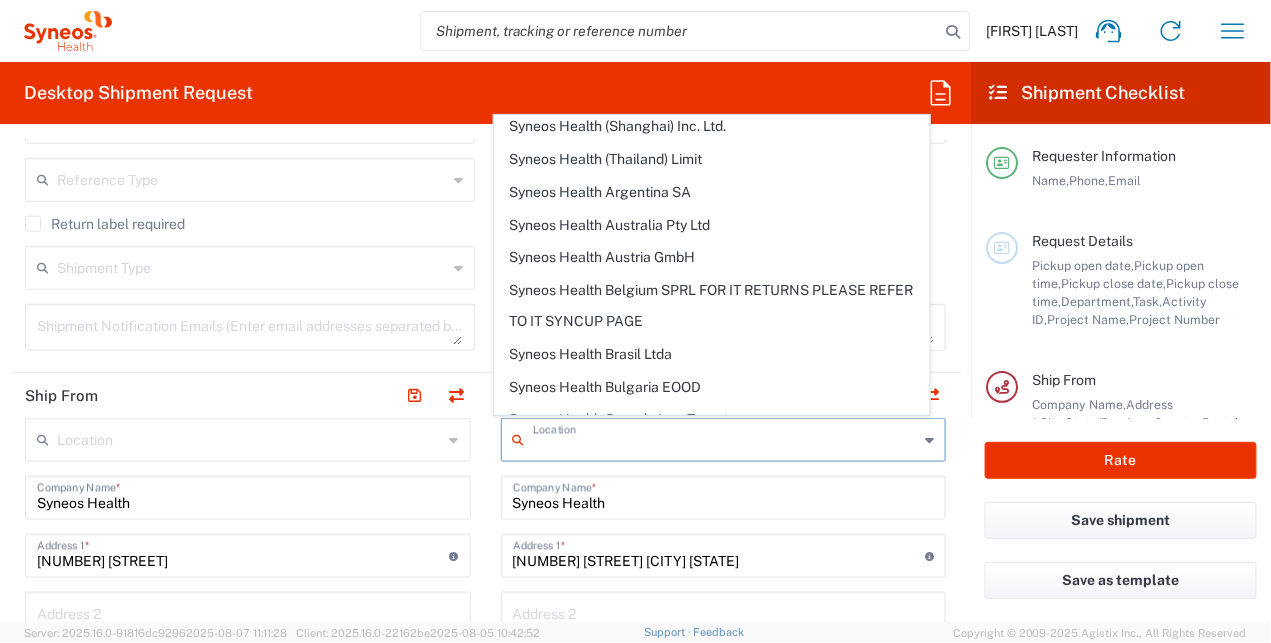 scroll, scrollTop: 953, scrollLeft: 0, axis: vertical 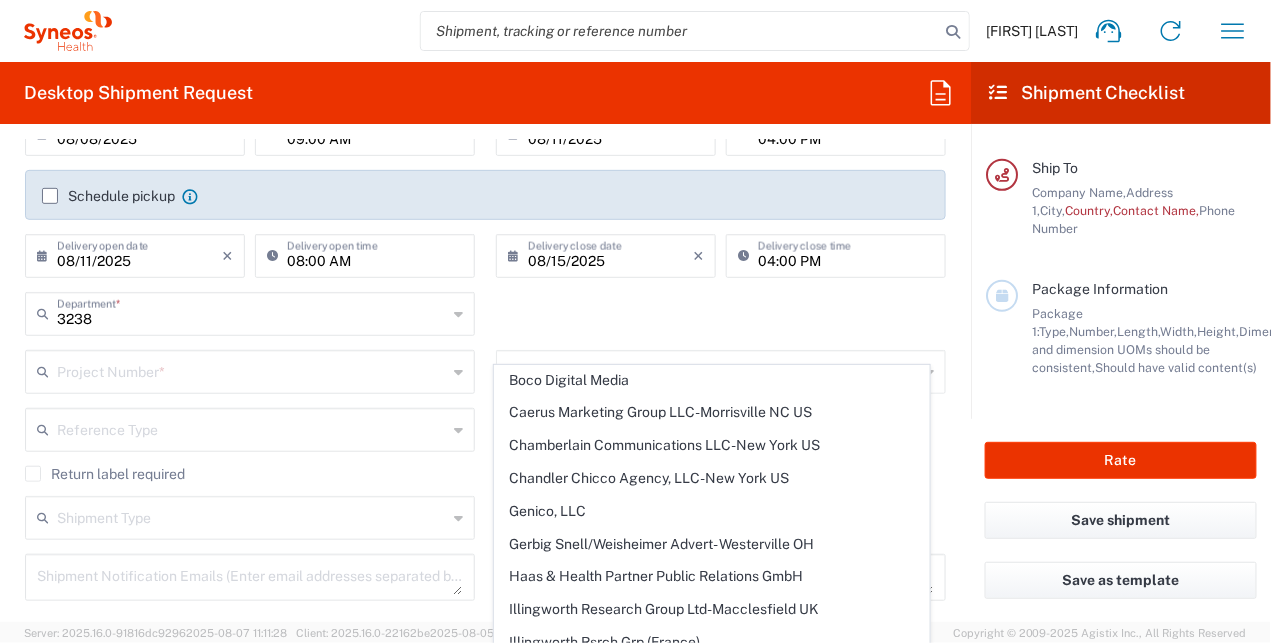click 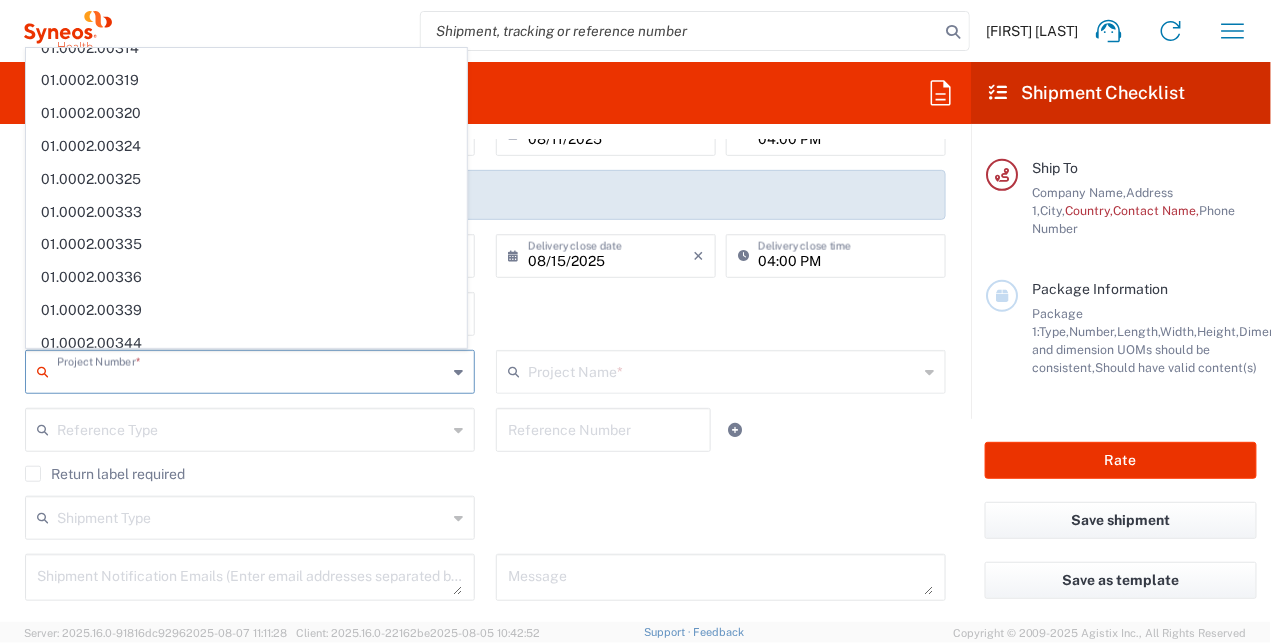 scroll, scrollTop: 1316, scrollLeft: 0, axis: vertical 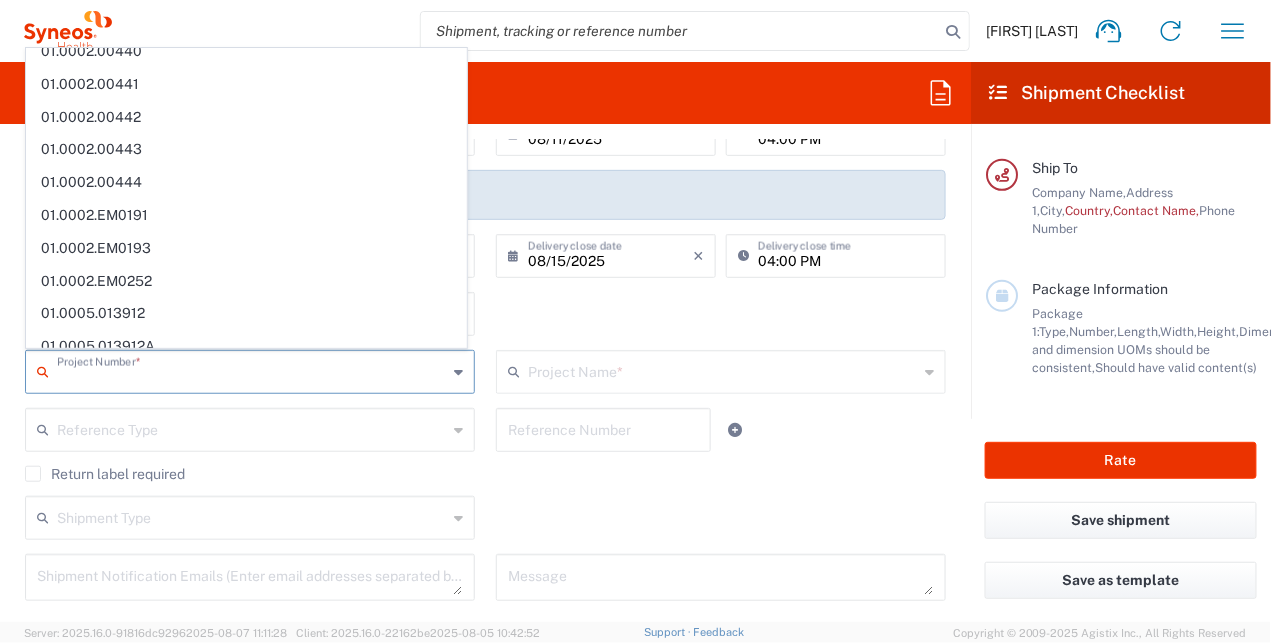 click on "3238  Department  * 3238 3000 3100 3109 3110 3111 3112 3125 3130 3135 3136 3150 3155 3165 3171 3172 3190 3191 3192 3193 3194 3200 3201 3202 3210 3211 Dept 3212 3213 3214 3215 3216 3218 3220 3221 3222 3223 3225 3226 3227 3228 3229 3230 3231 3232 3233 3234 3235 3236 3237 3240 3241" 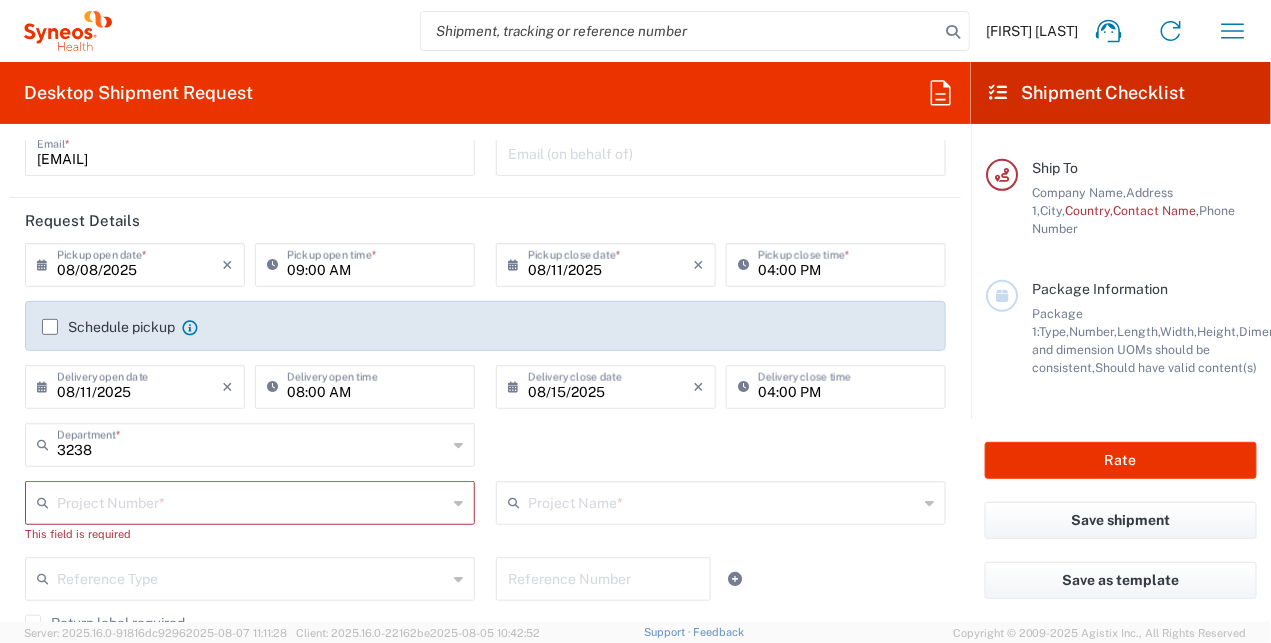 scroll, scrollTop: 0, scrollLeft: 0, axis: both 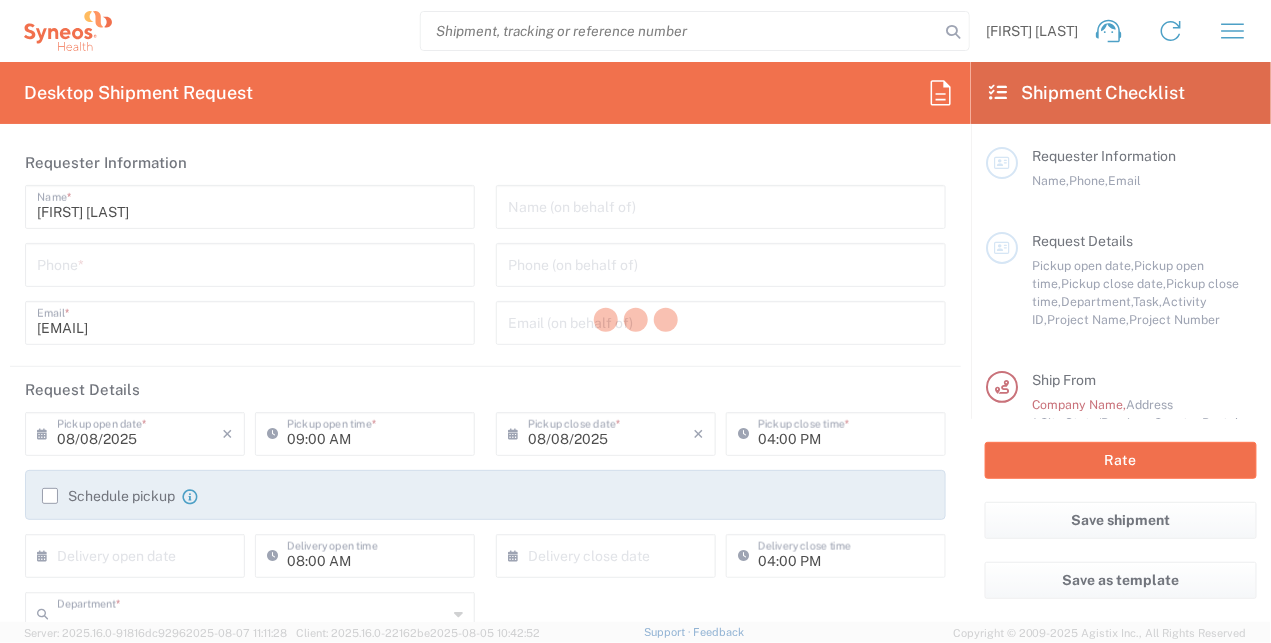 type on "3238" 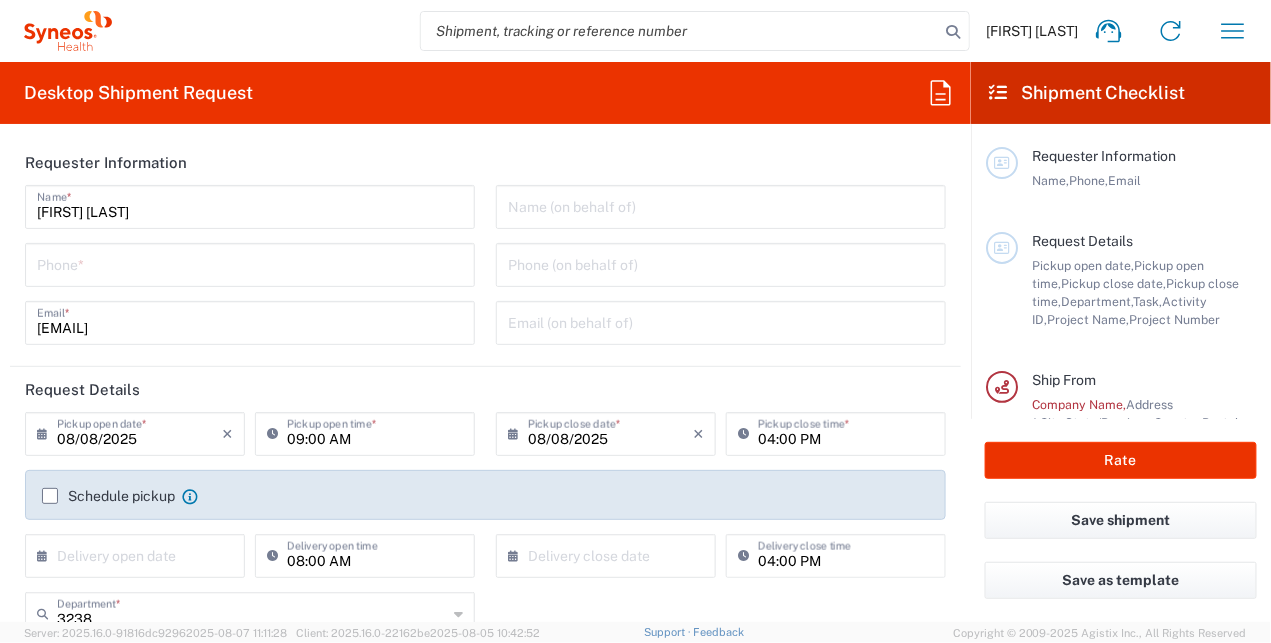 type on "Syneos Health, LLC-Morrisville NC US" 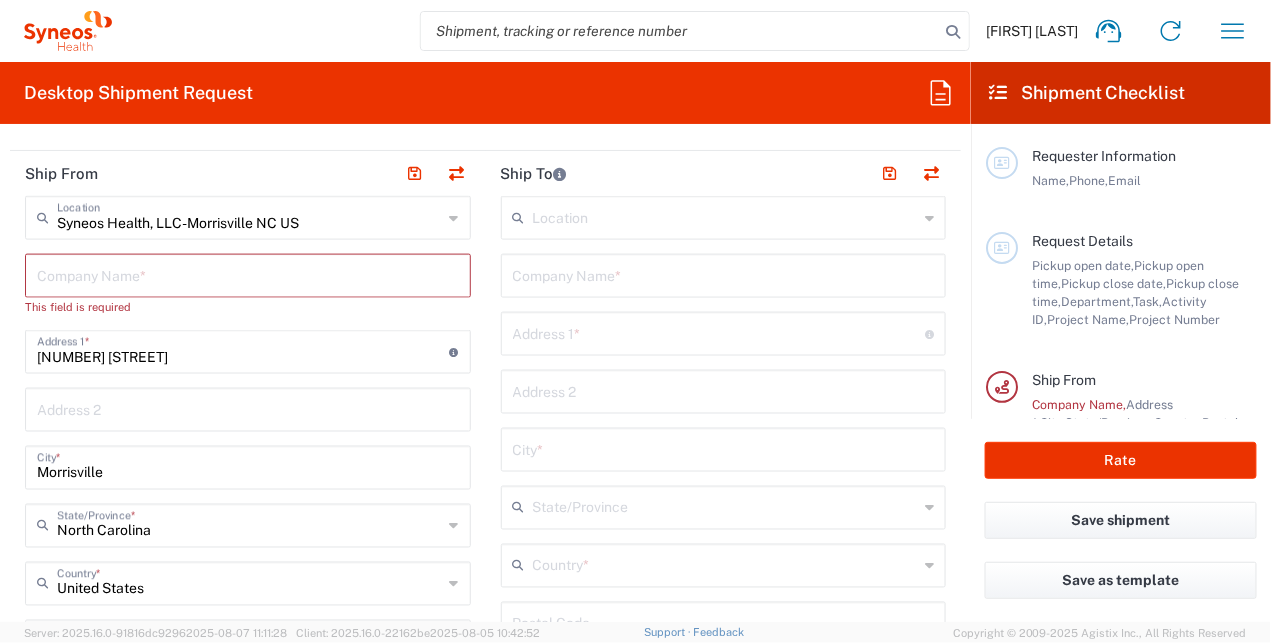 scroll, scrollTop: 499, scrollLeft: 0, axis: vertical 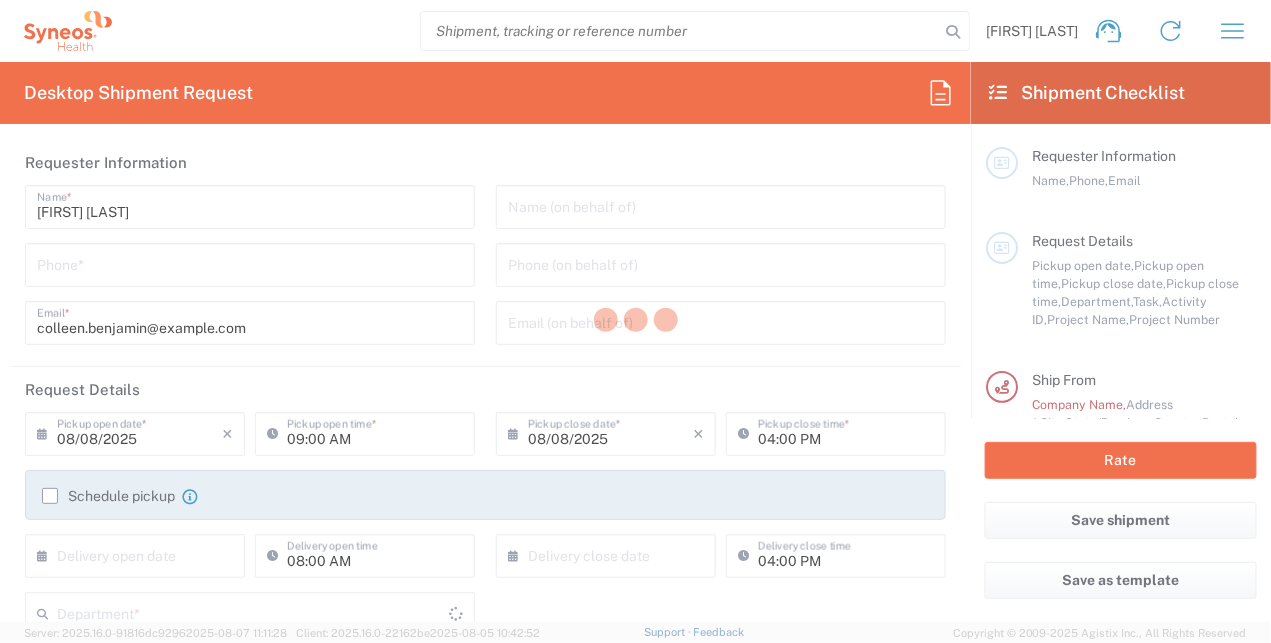 type on "3238" 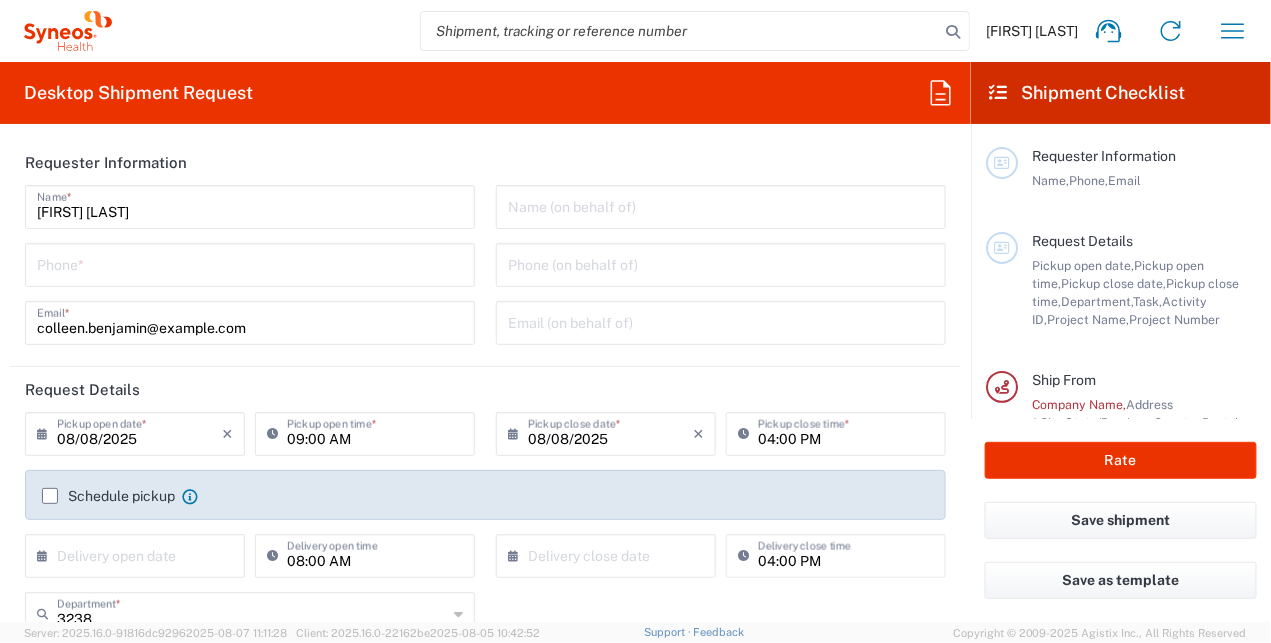 type on "Syneos Health, LLC-Morrisville NC US" 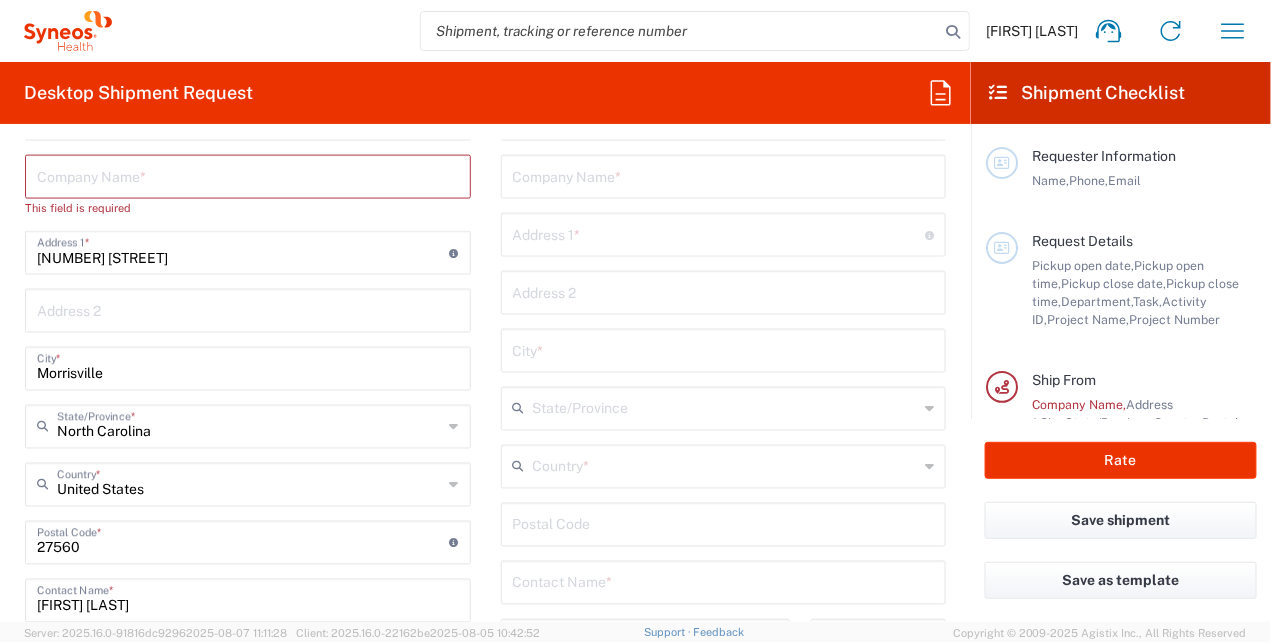 scroll, scrollTop: 800, scrollLeft: 0, axis: vertical 